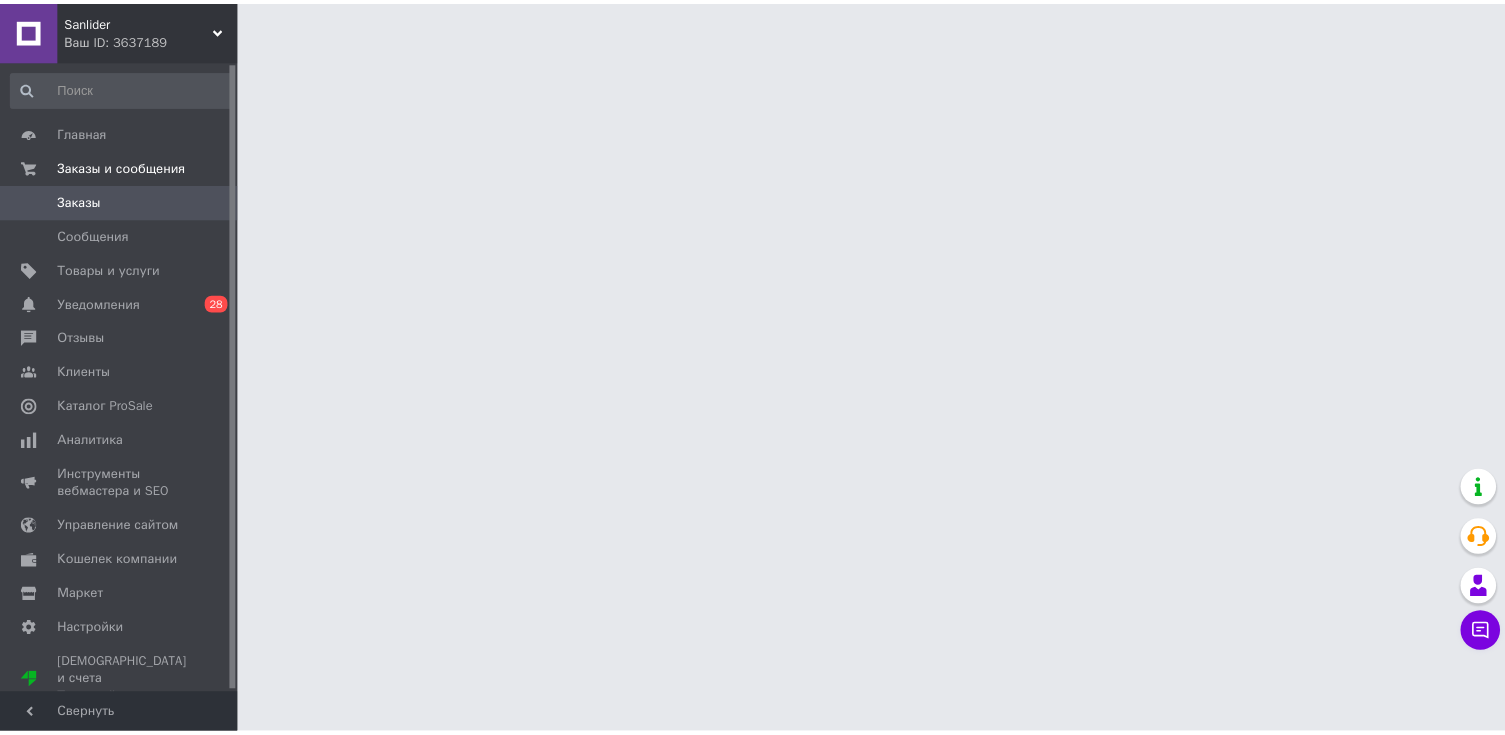 scroll, scrollTop: 0, scrollLeft: 0, axis: both 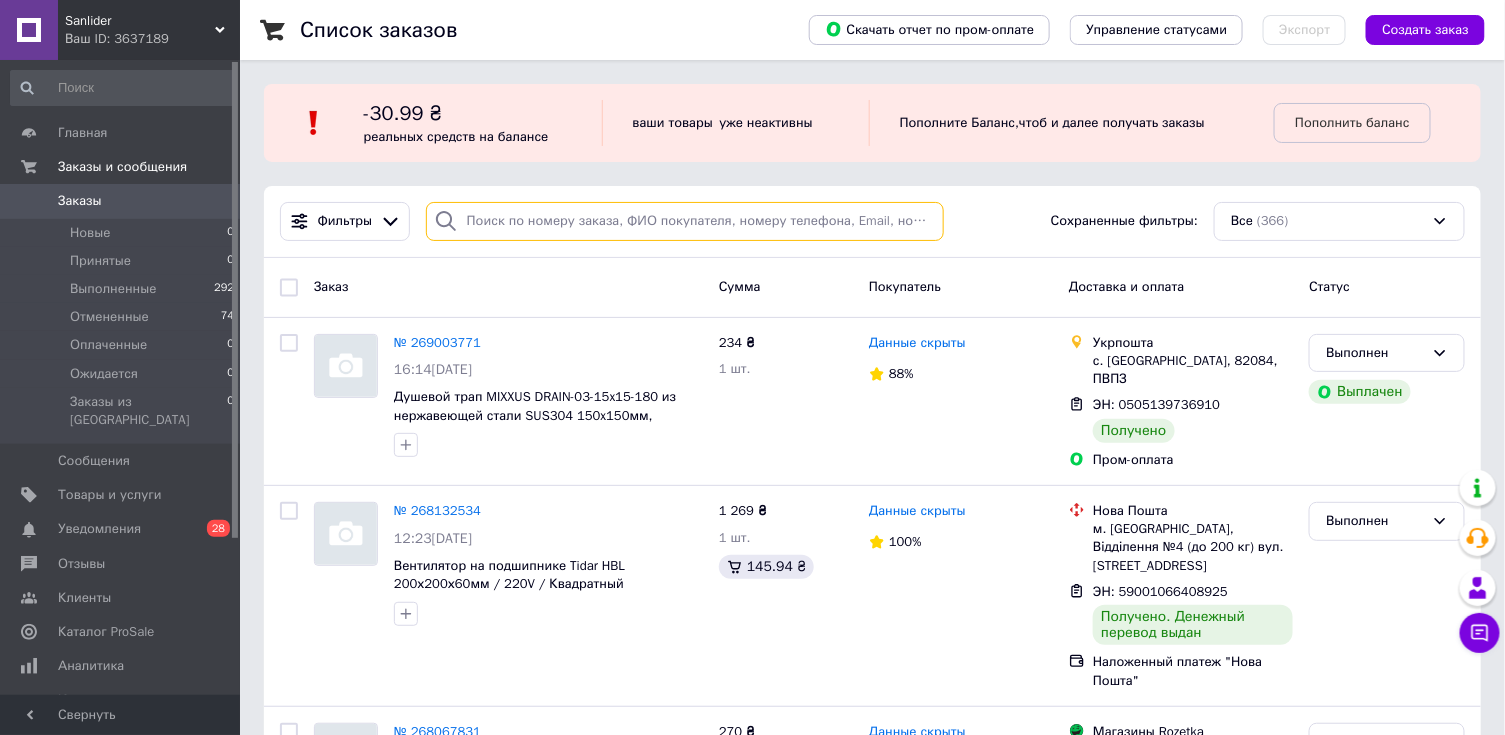 click at bounding box center (685, 221) 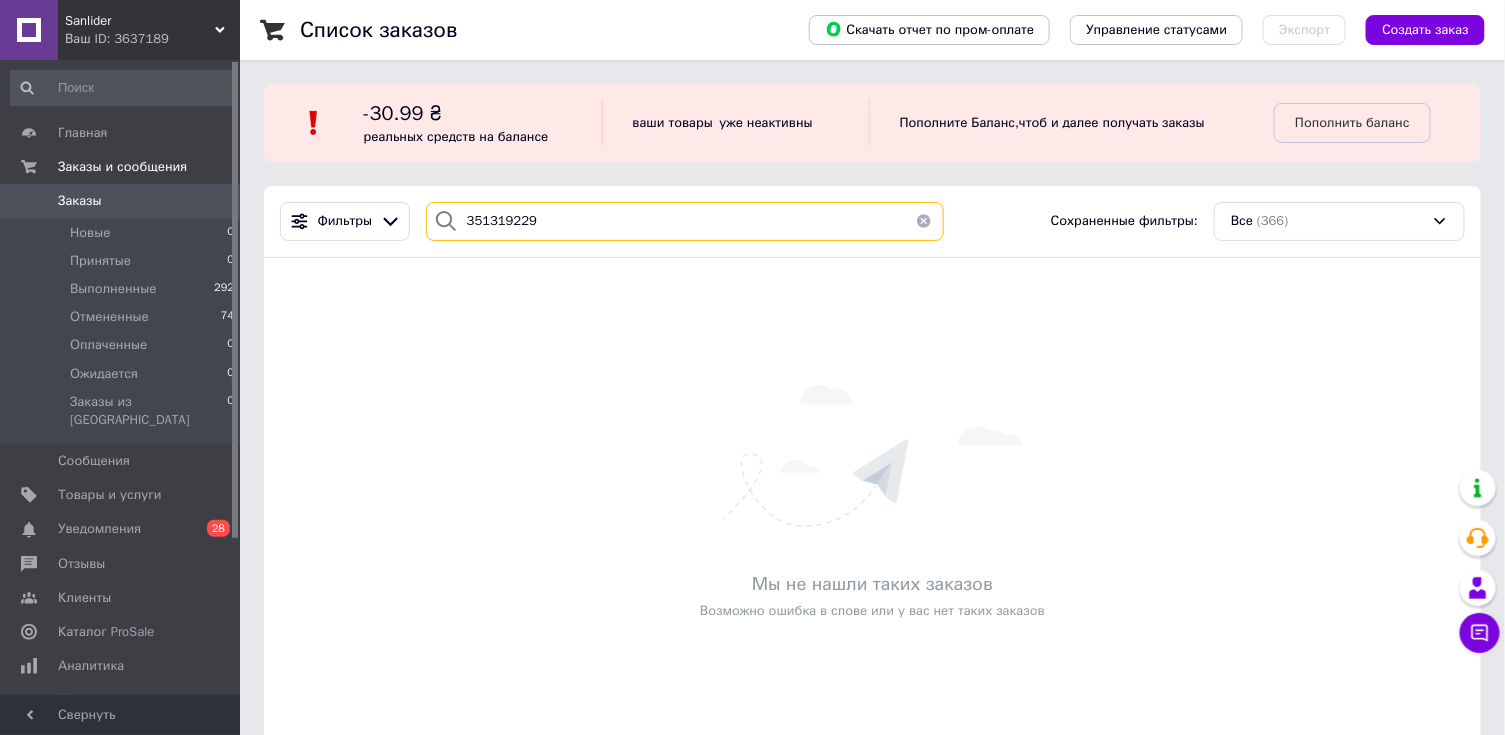 type on "351319229" 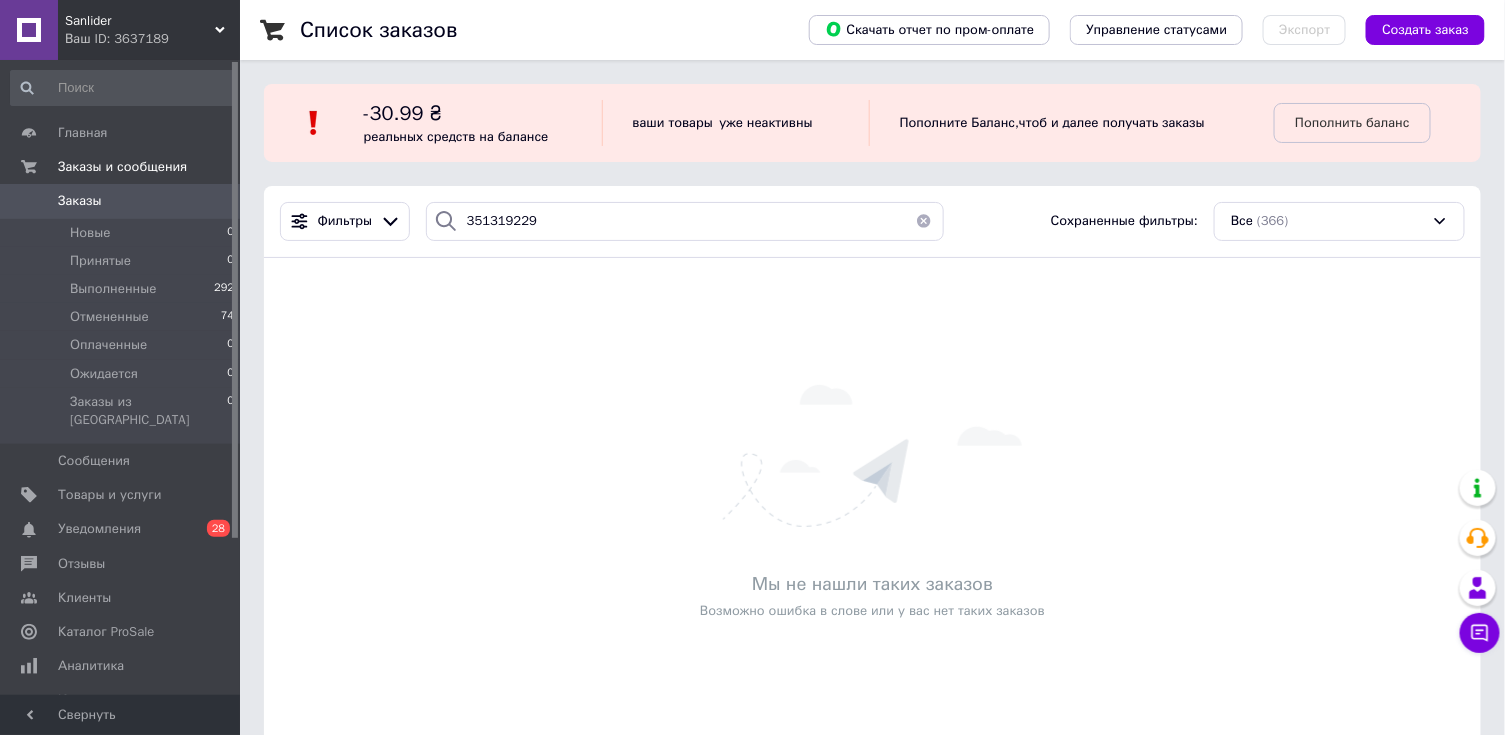 click on "Ваш ID: 3637189" at bounding box center (152, 39) 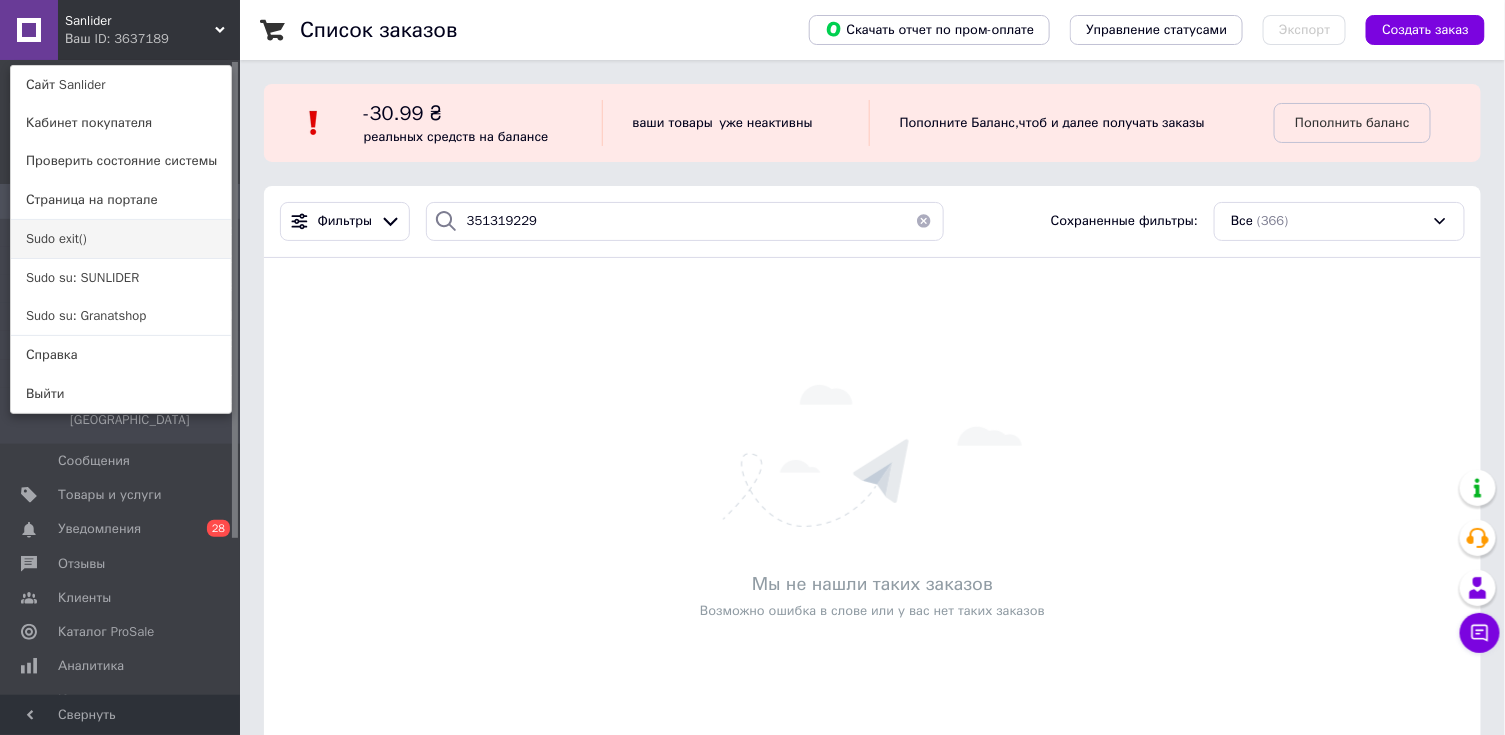 click on "Sudo exit()" at bounding box center [121, 239] 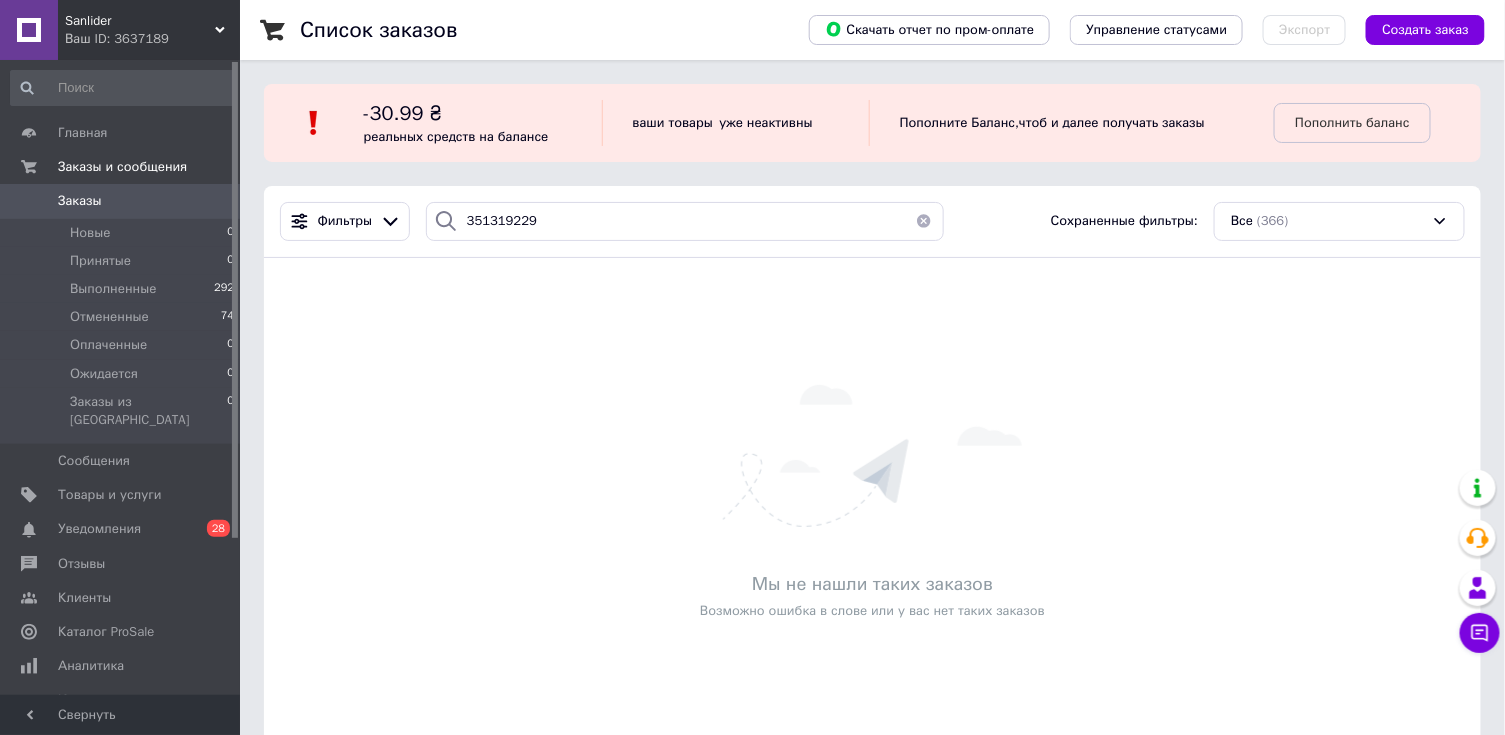 click on "Sanlider" at bounding box center (140, 21) 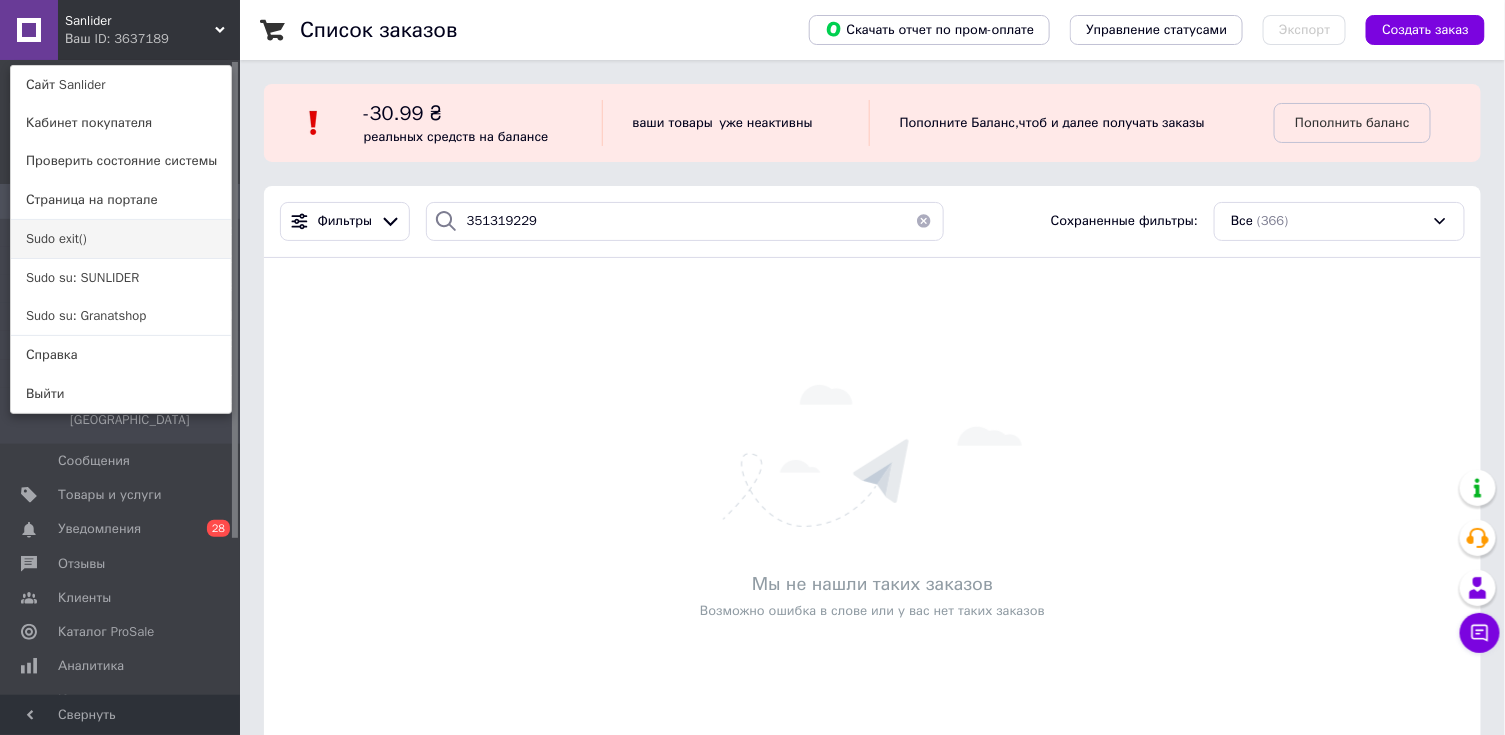 click on "Sudo exit()" at bounding box center [121, 239] 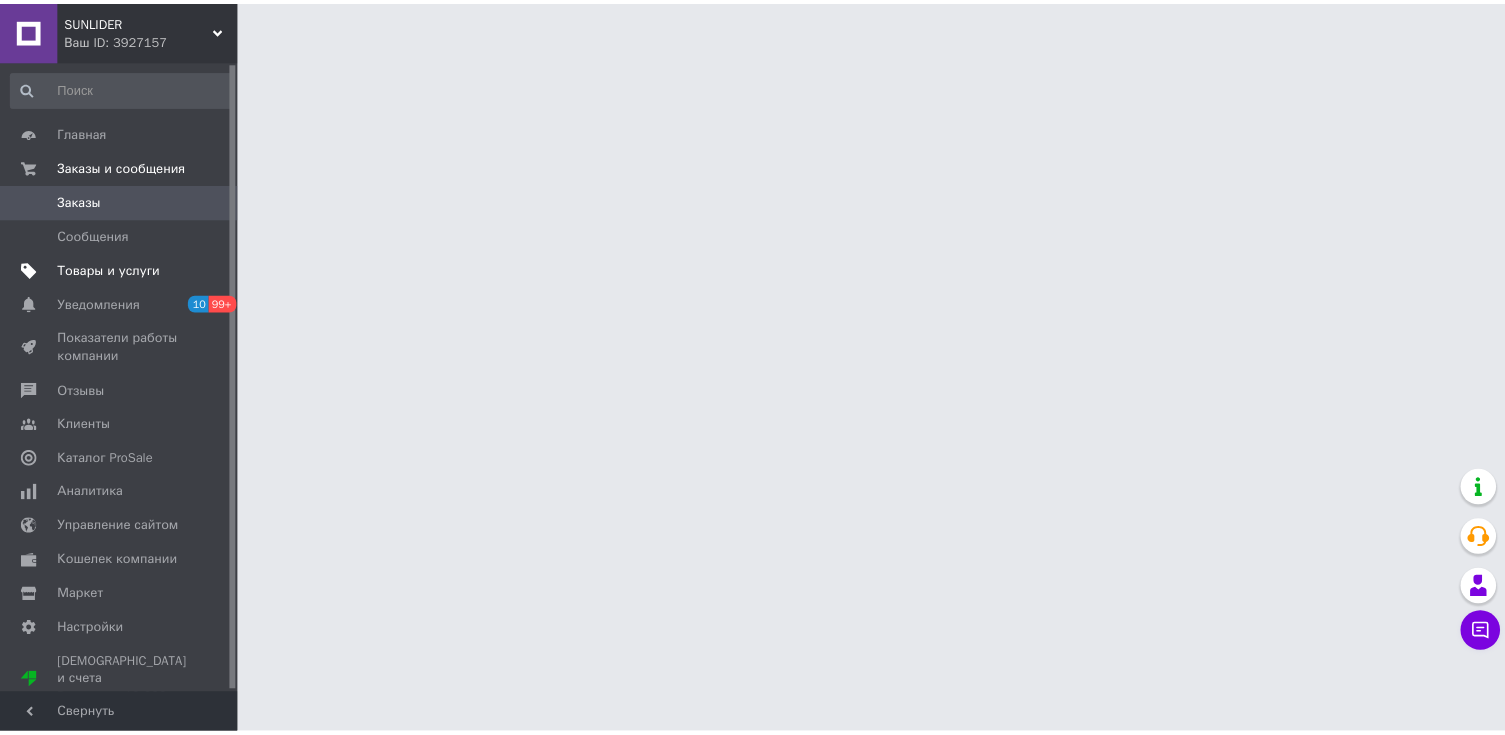 scroll, scrollTop: 0, scrollLeft: 0, axis: both 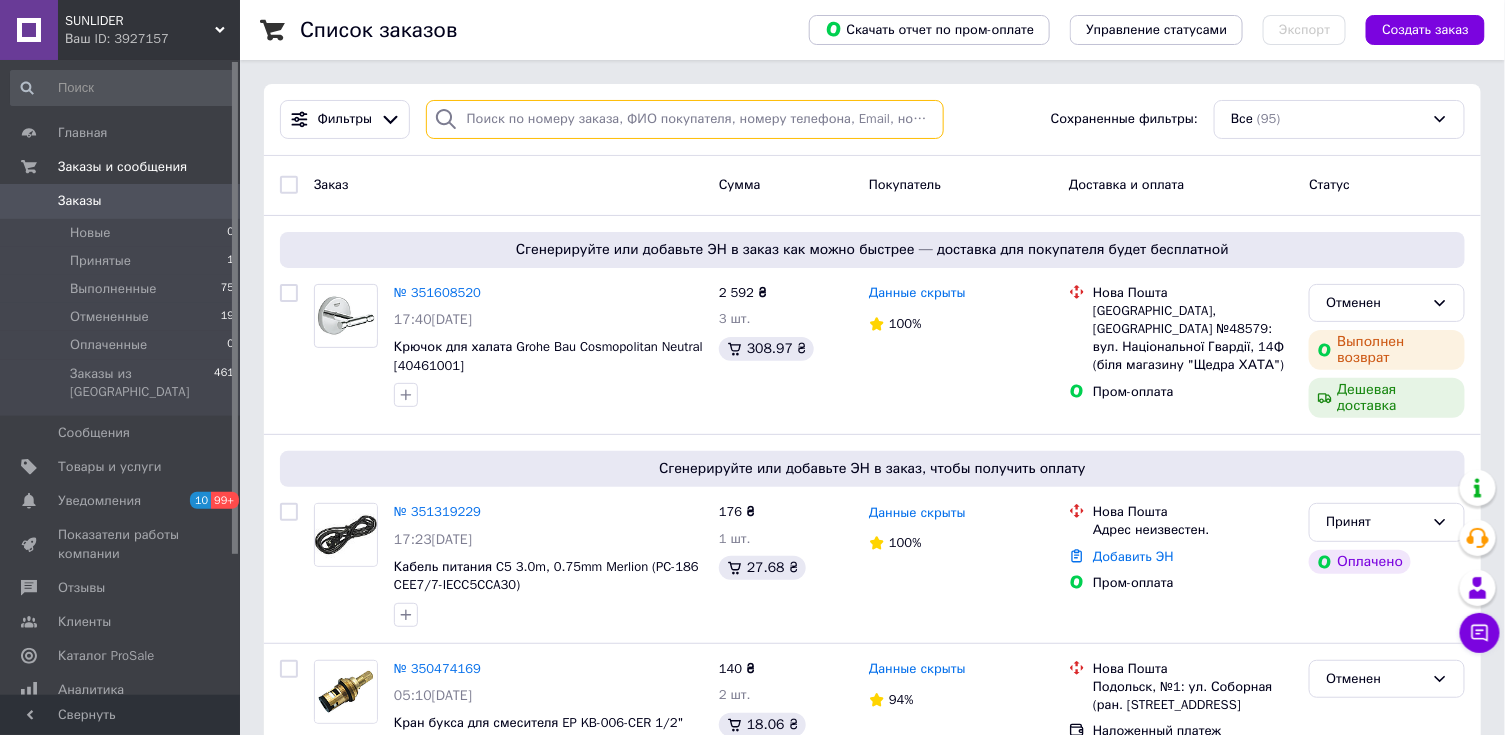 click at bounding box center [685, 119] 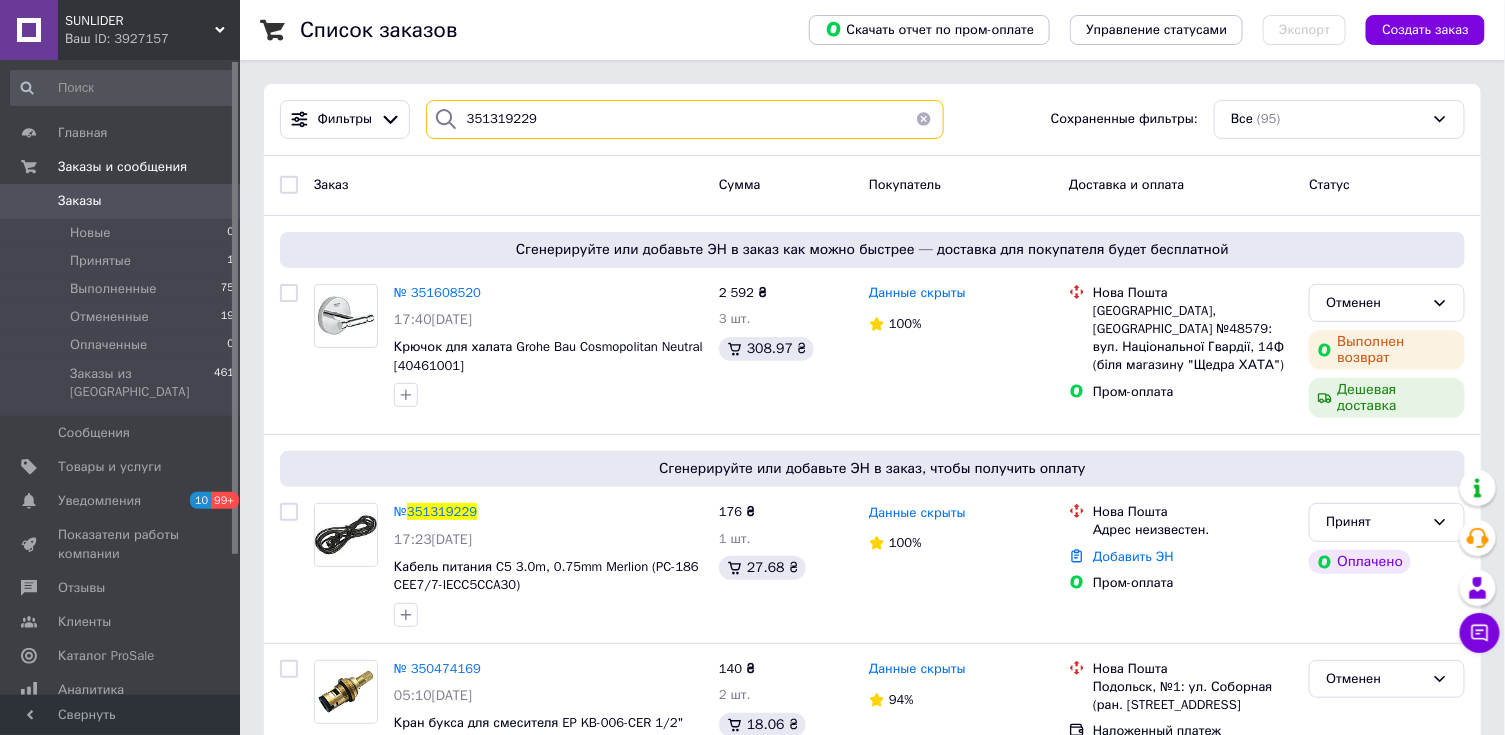 type on "351319229" 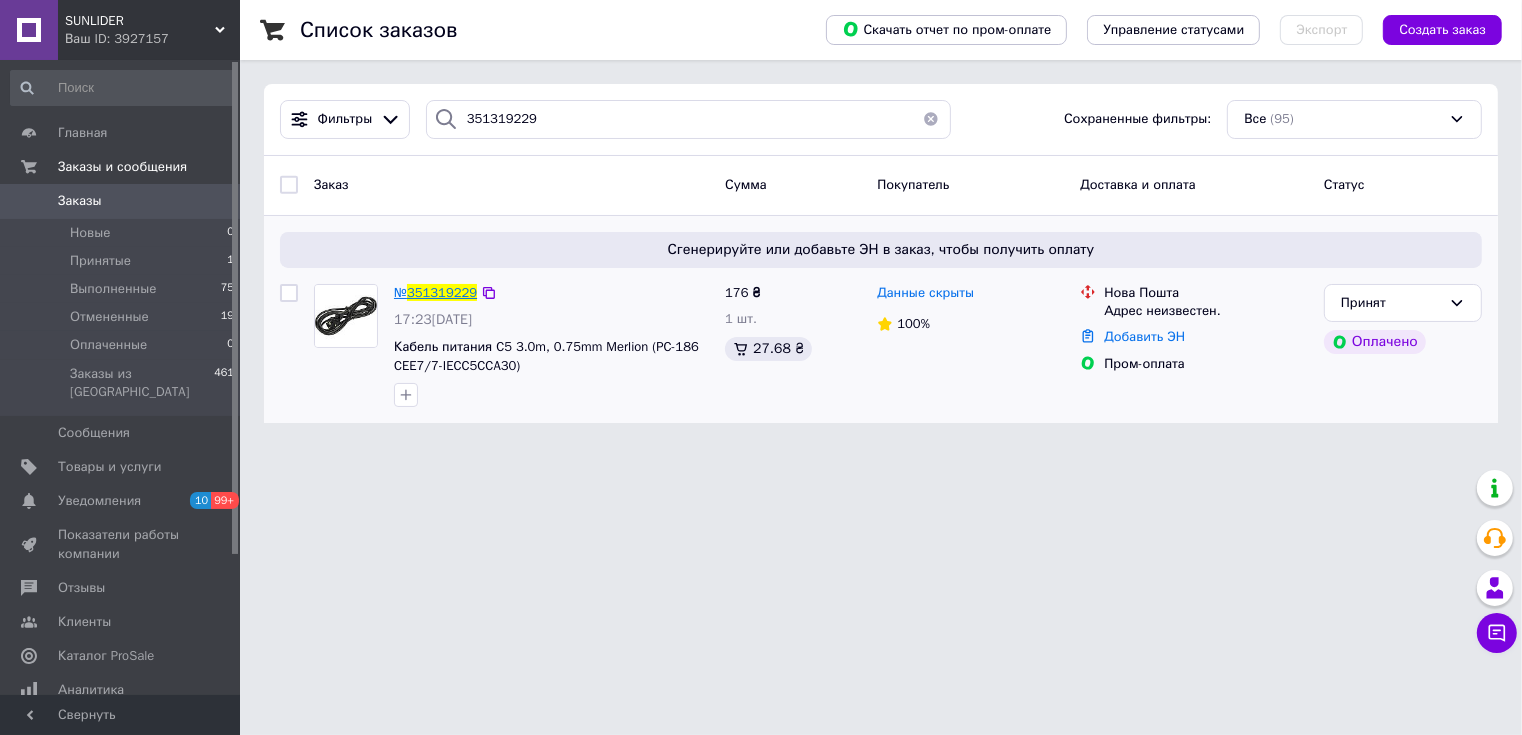 click on "351319229" at bounding box center (442, 292) 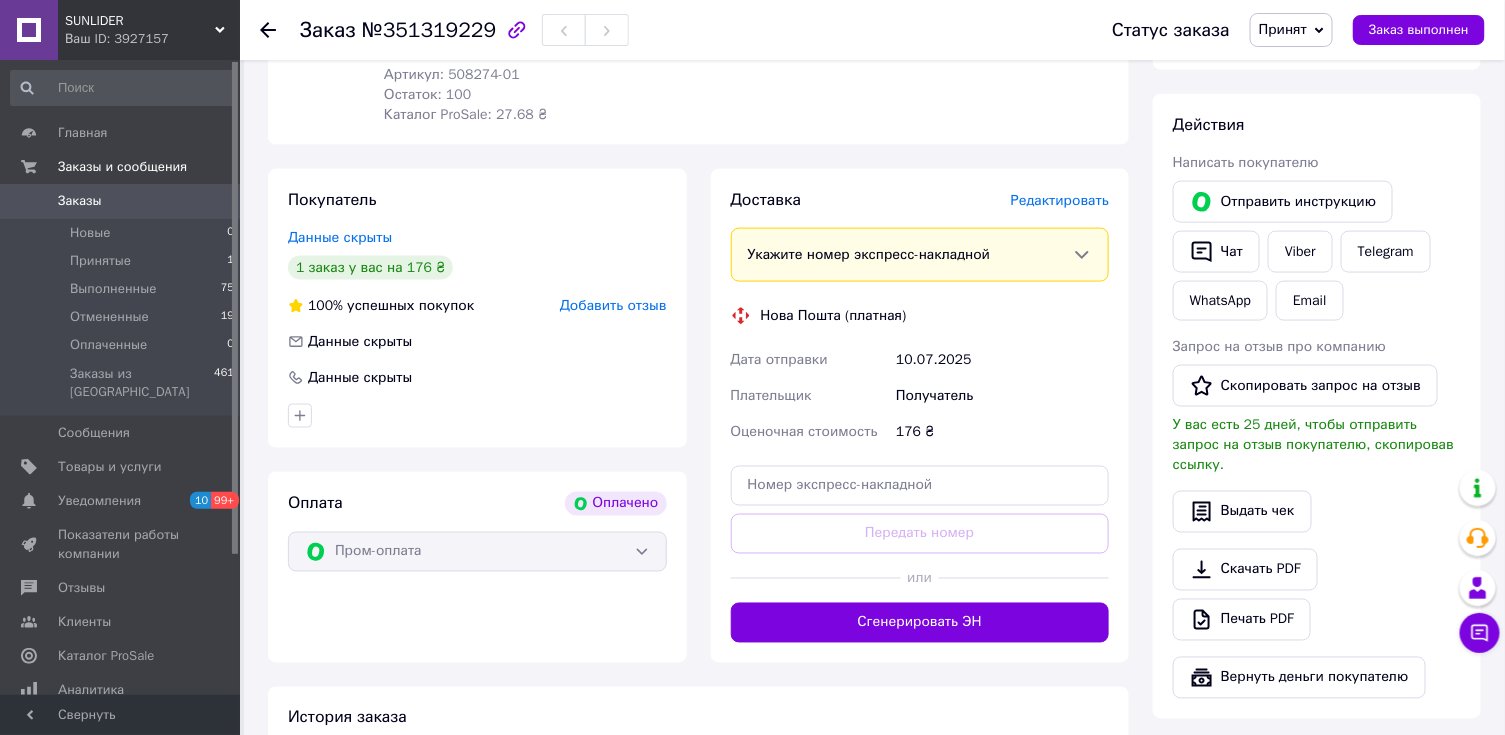 scroll, scrollTop: 933, scrollLeft: 0, axis: vertical 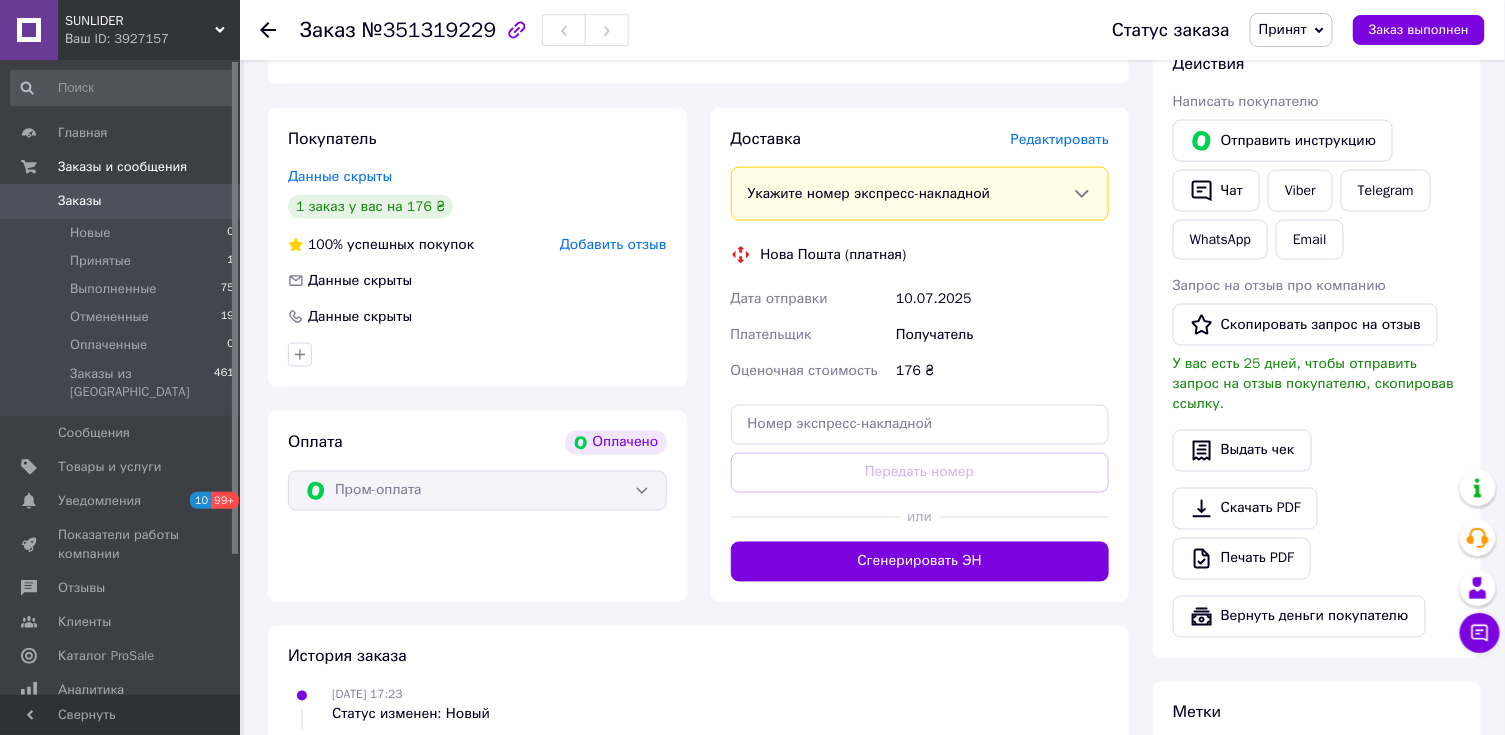 click on "Принят" at bounding box center [1291, 30] 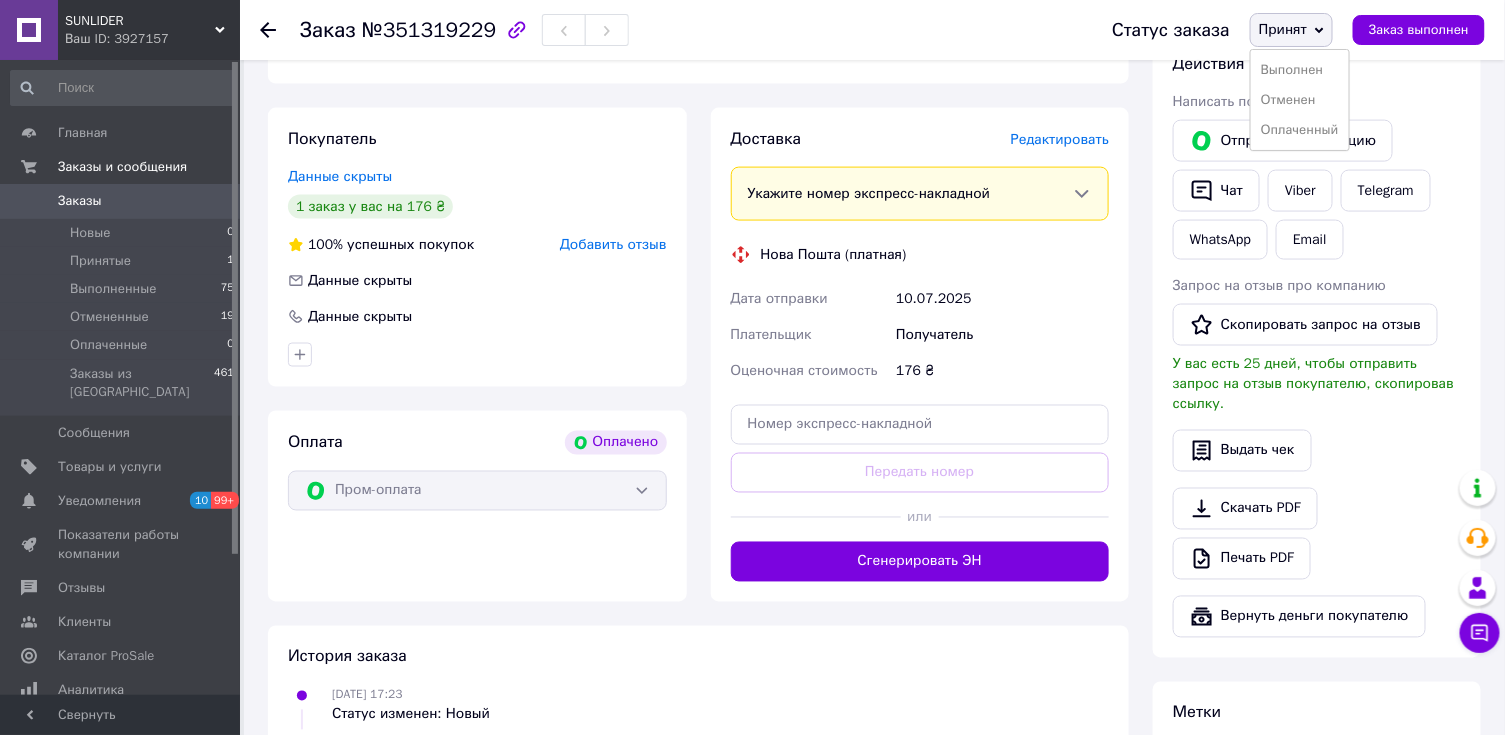click on "Заказ №351319229" at bounding box center [686, 30] 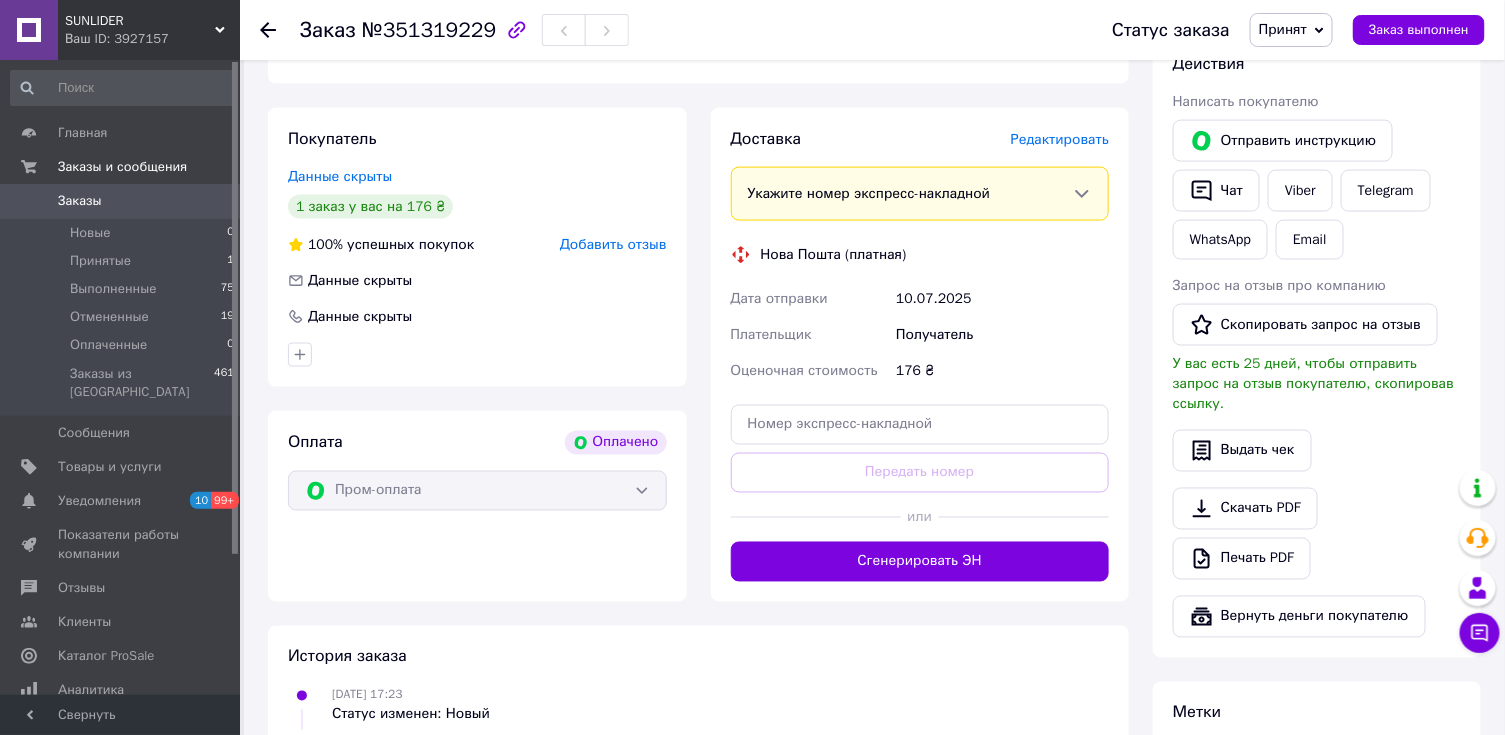 click on "Заказ №351319229" at bounding box center [686, 30] 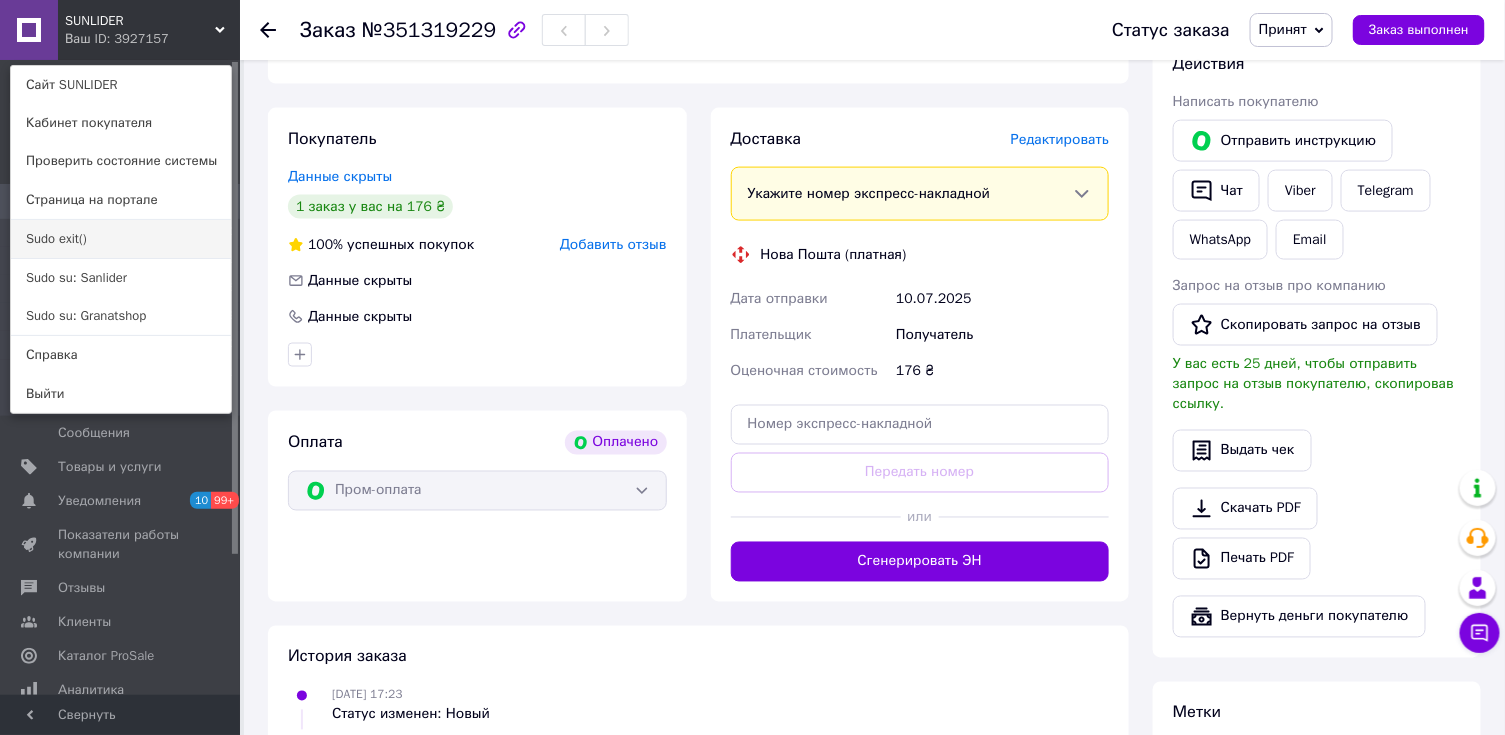 click on "Sudo exit()" at bounding box center [121, 239] 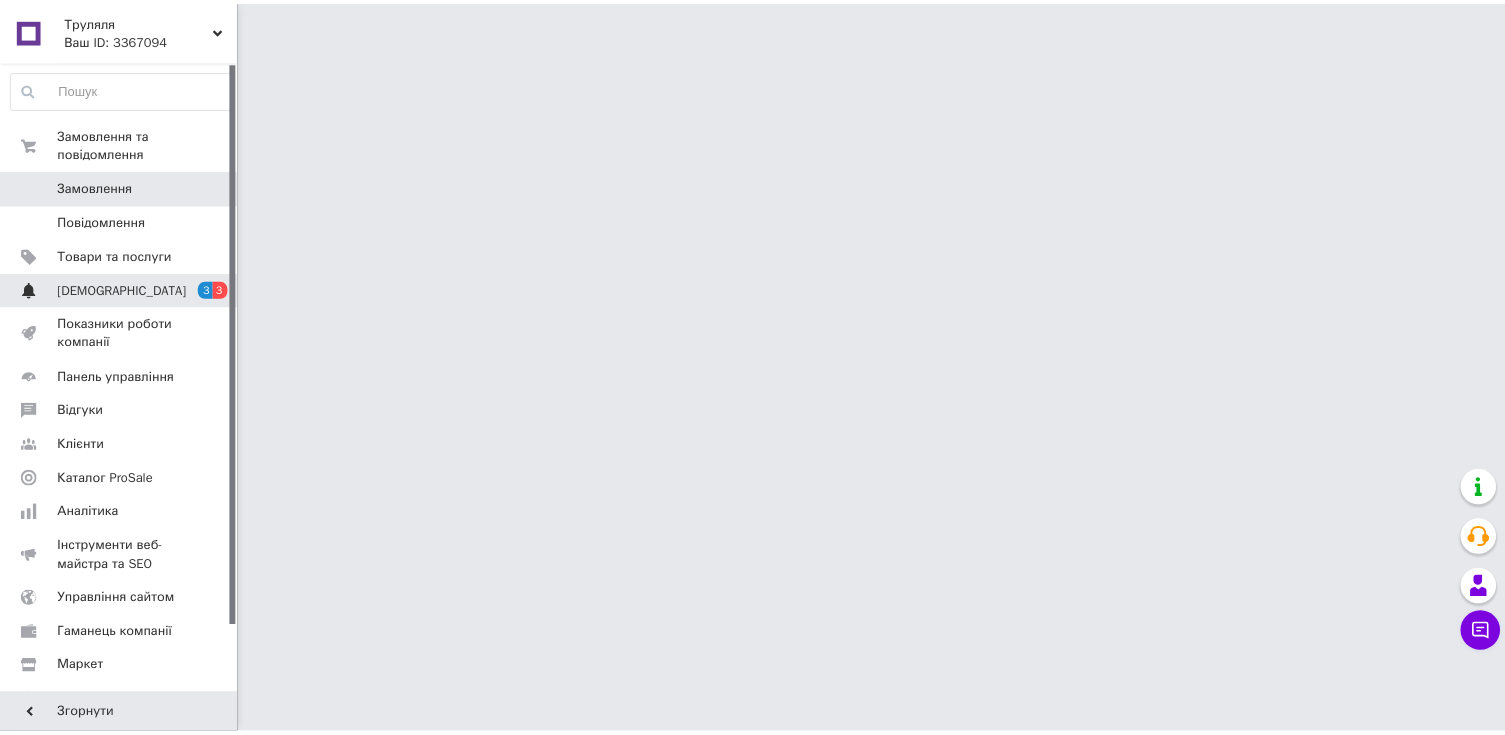 scroll, scrollTop: 0, scrollLeft: 0, axis: both 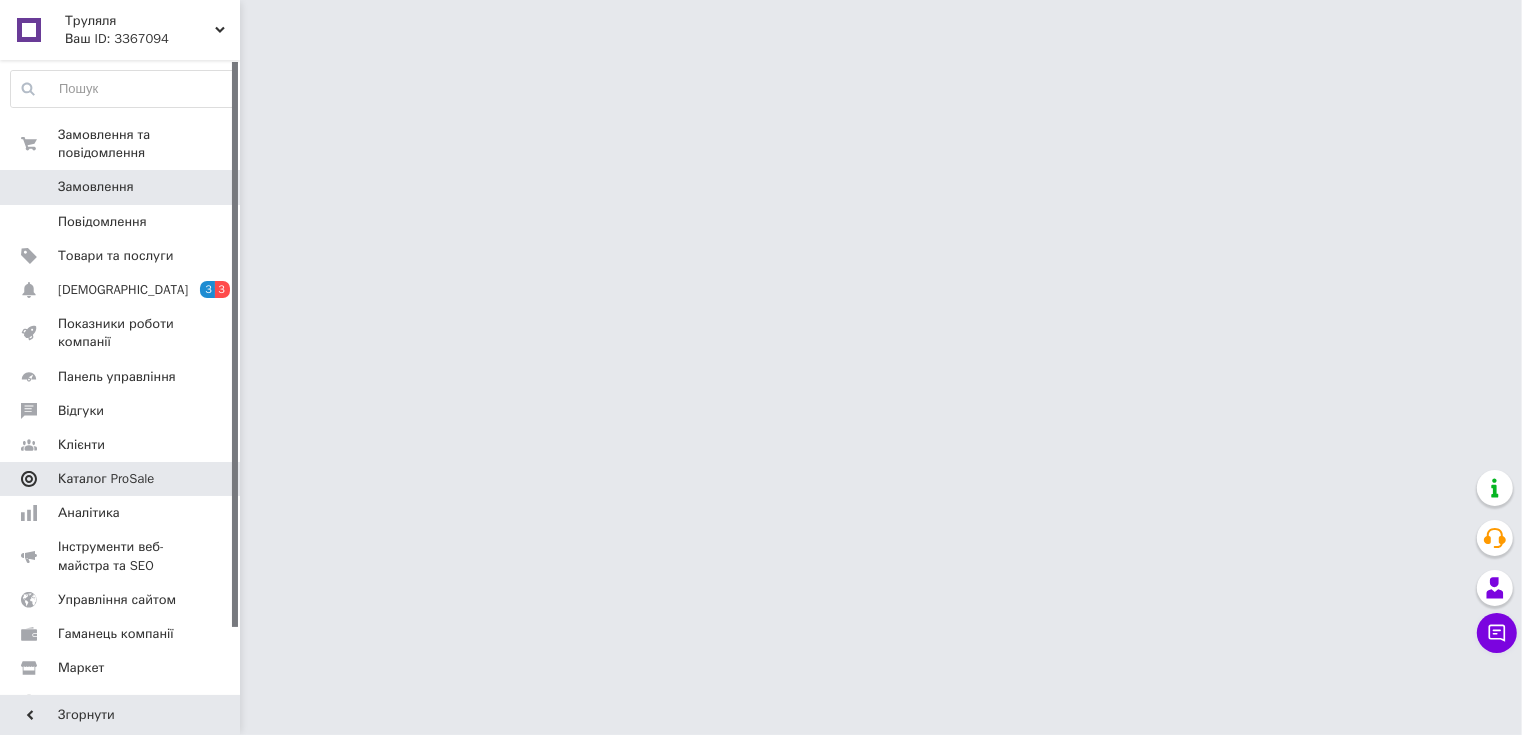 click on "Каталог ProSale" at bounding box center [106, 479] 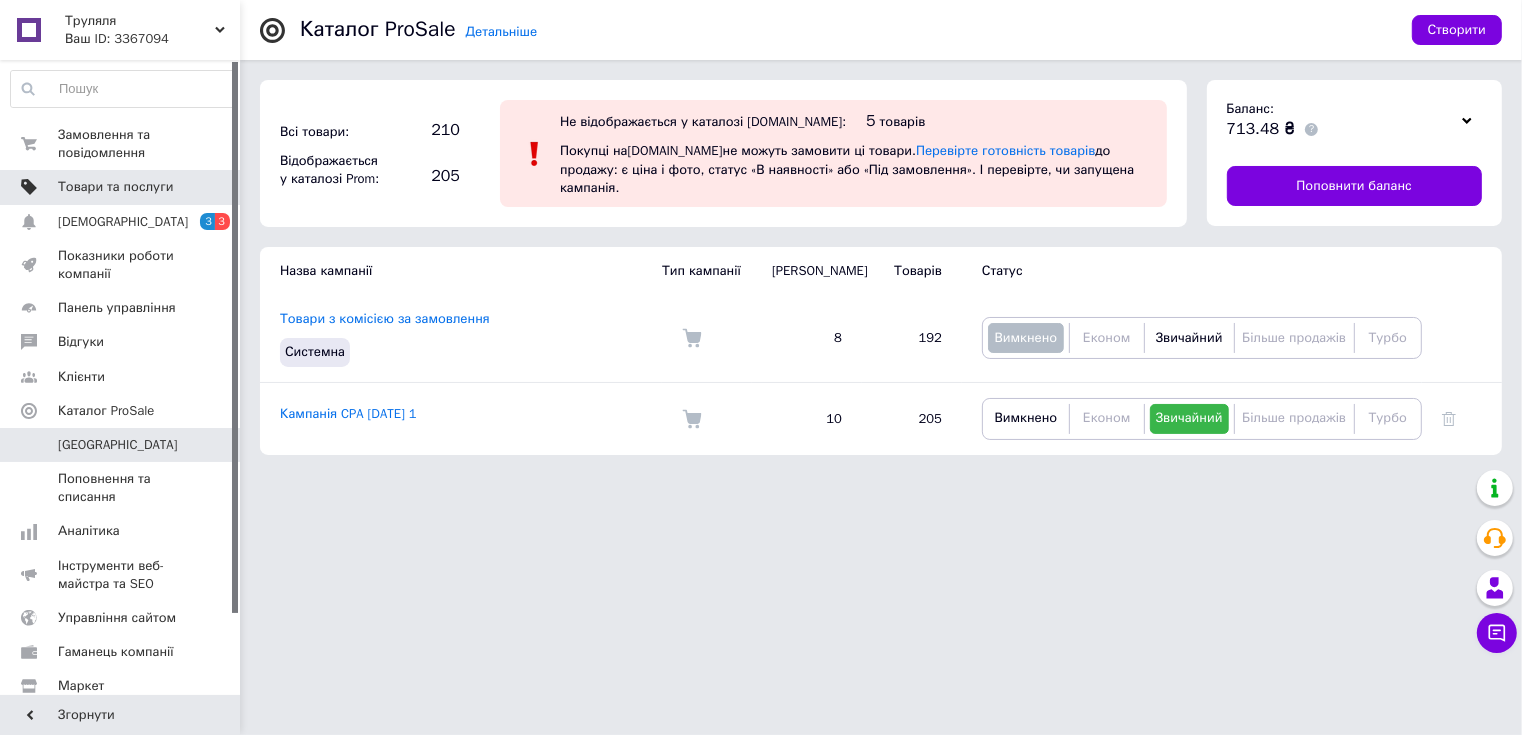 click on "Товари та послуги" at bounding box center [123, 187] 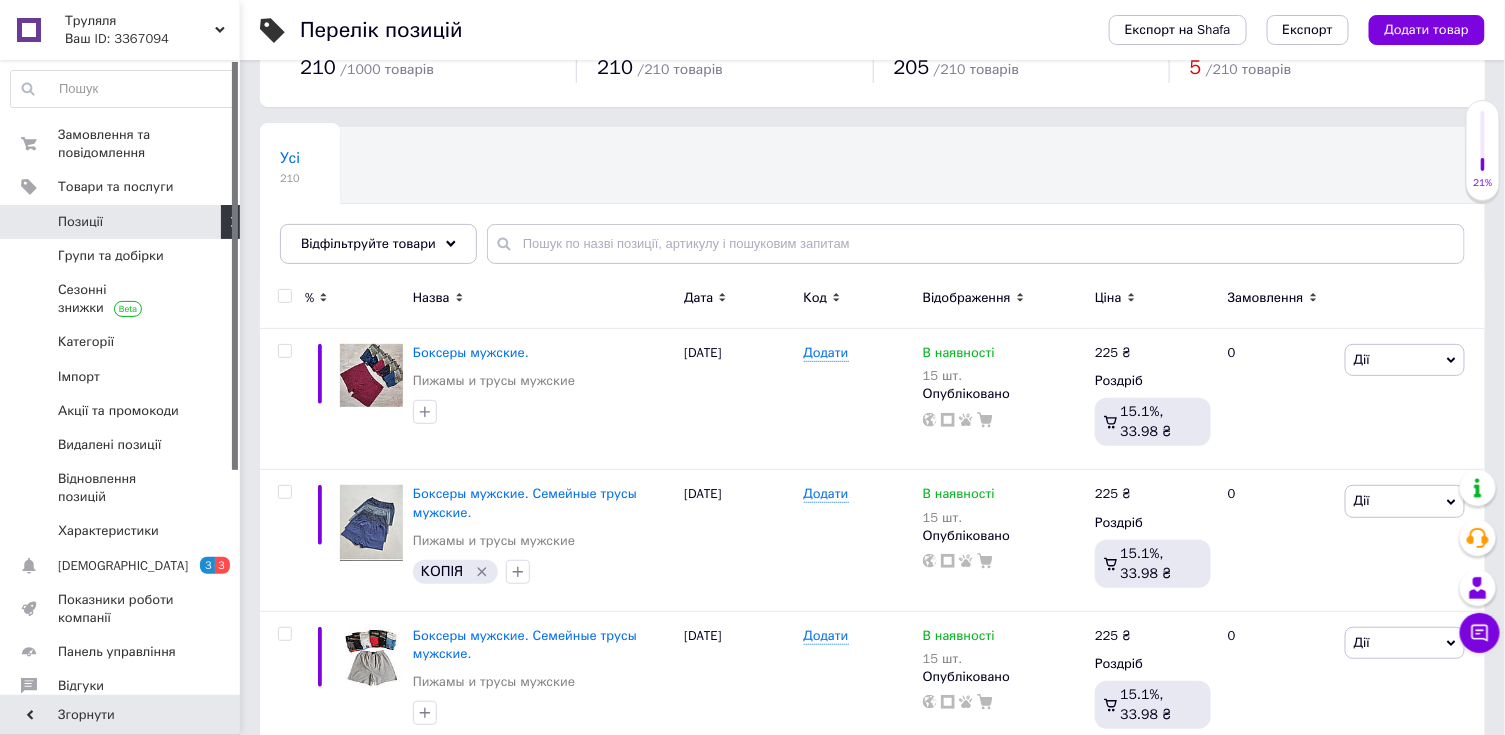 scroll, scrollTop: 133, scrollLeft: 0, axis: vertical 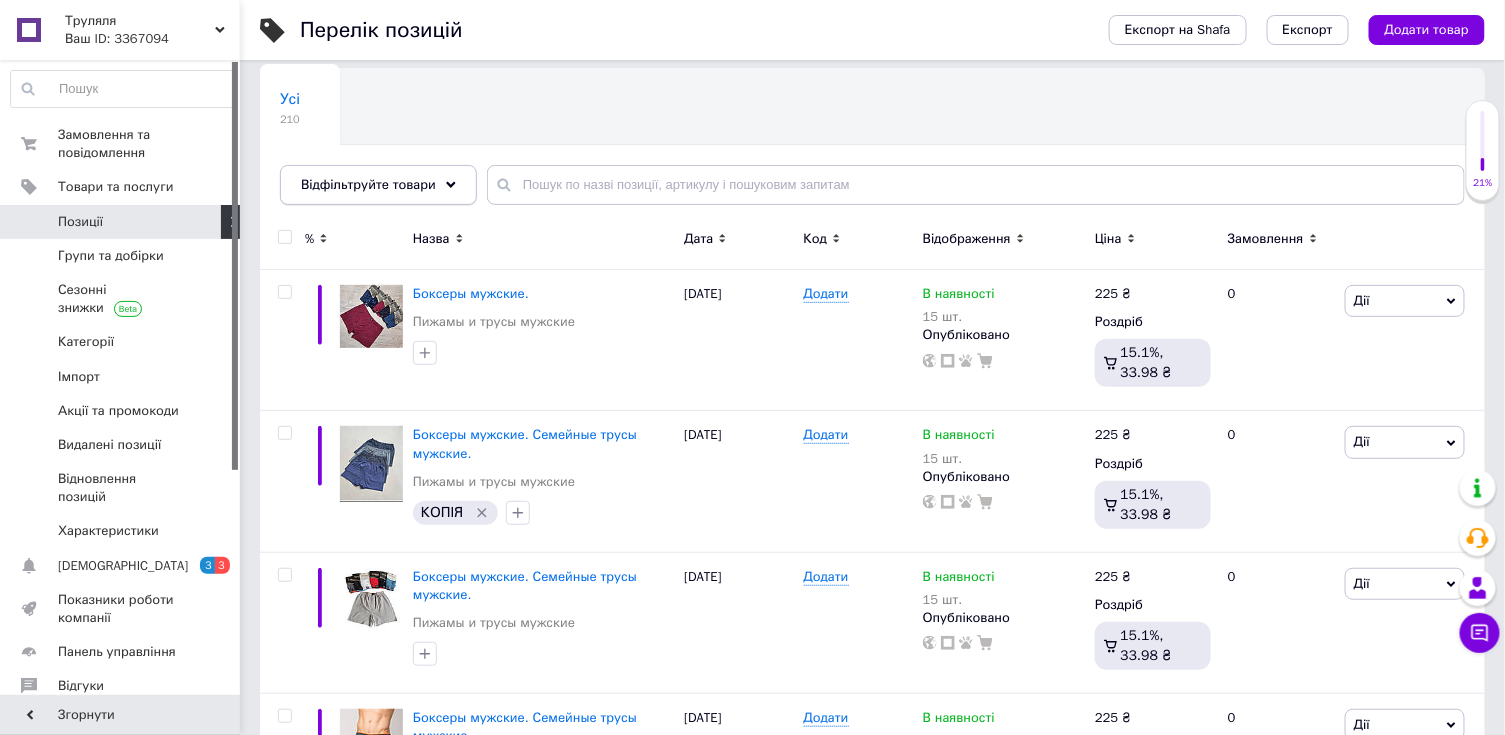 click on "Відфільтруйте товари" at bounding box center (378, 185) 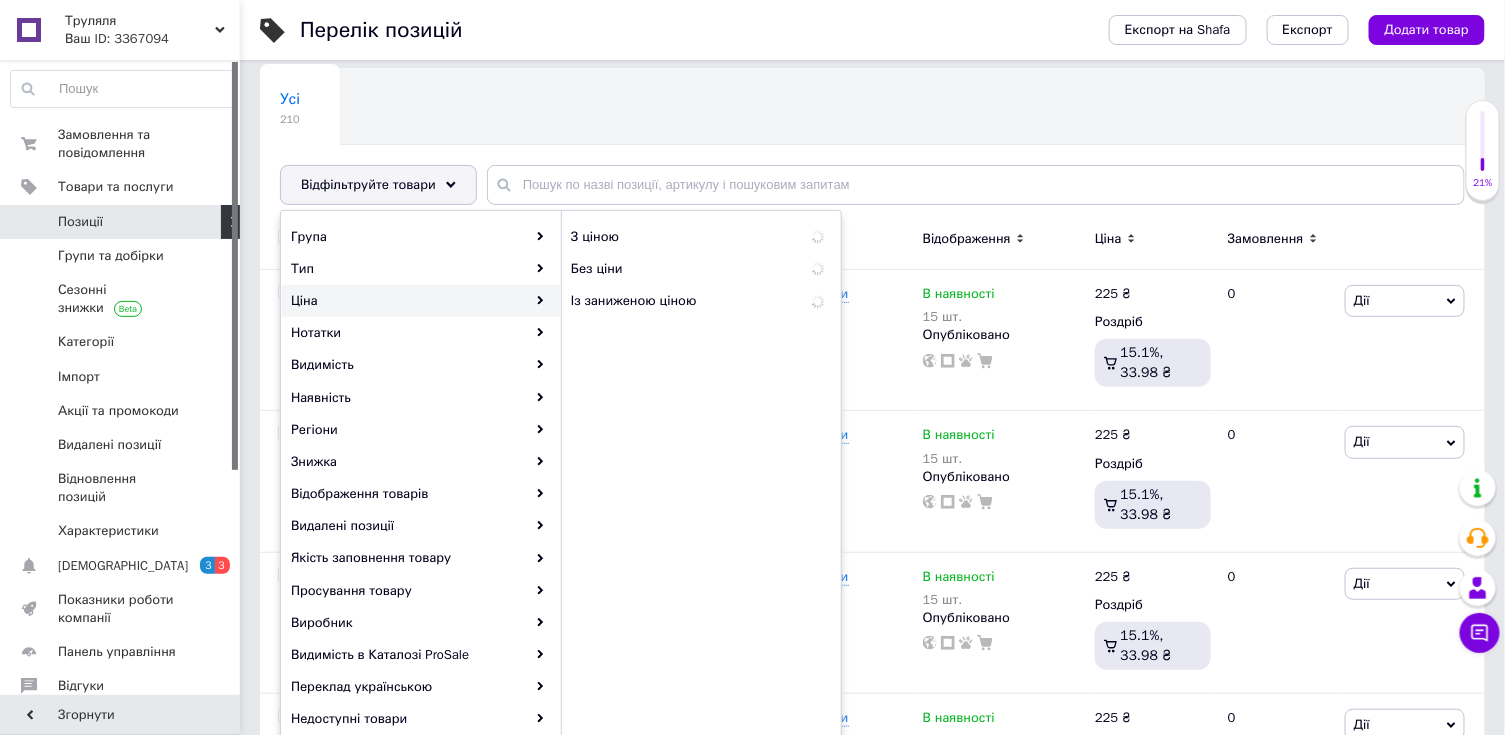 click on "Труляля" at bounding box center [140, 21] 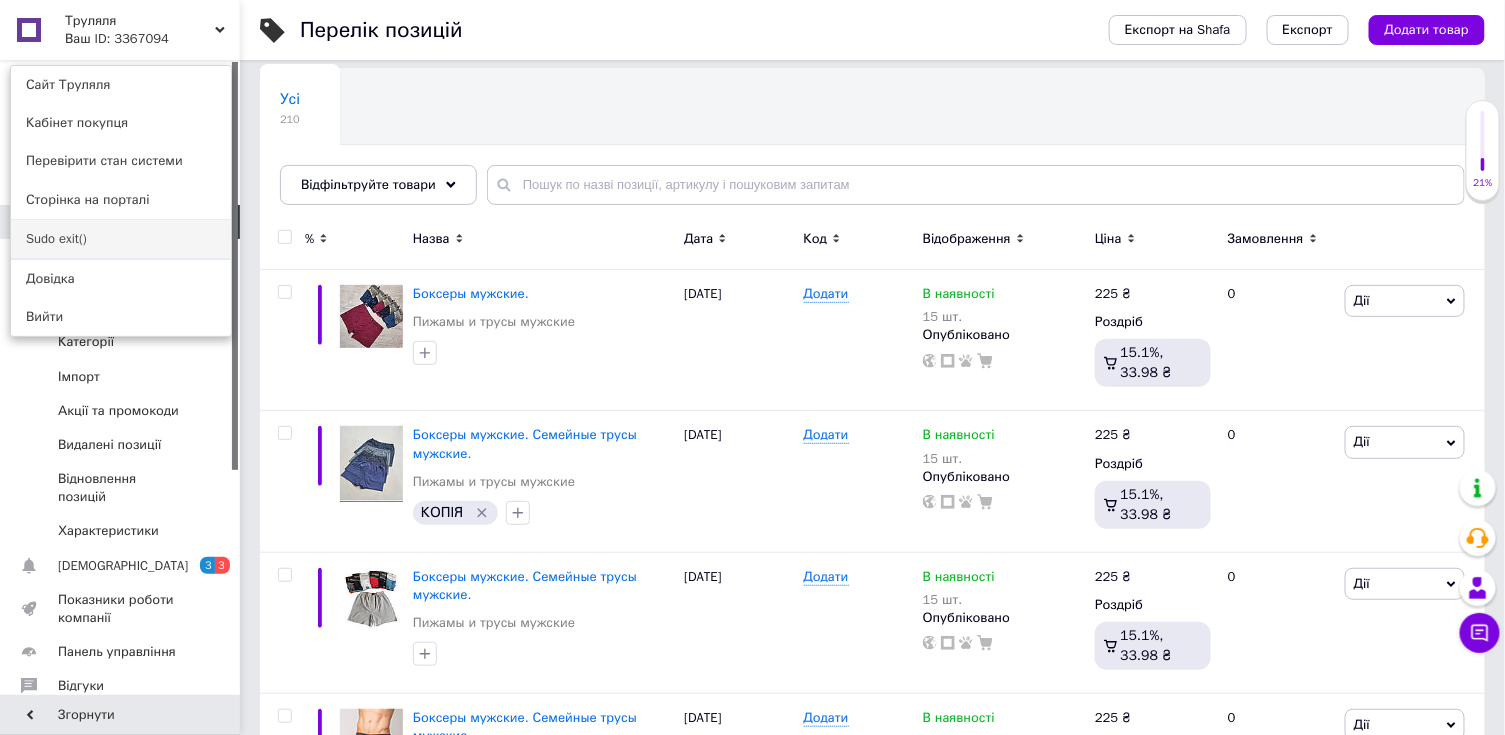 click on "Sudo exit()" at bounding box center [121, 239] 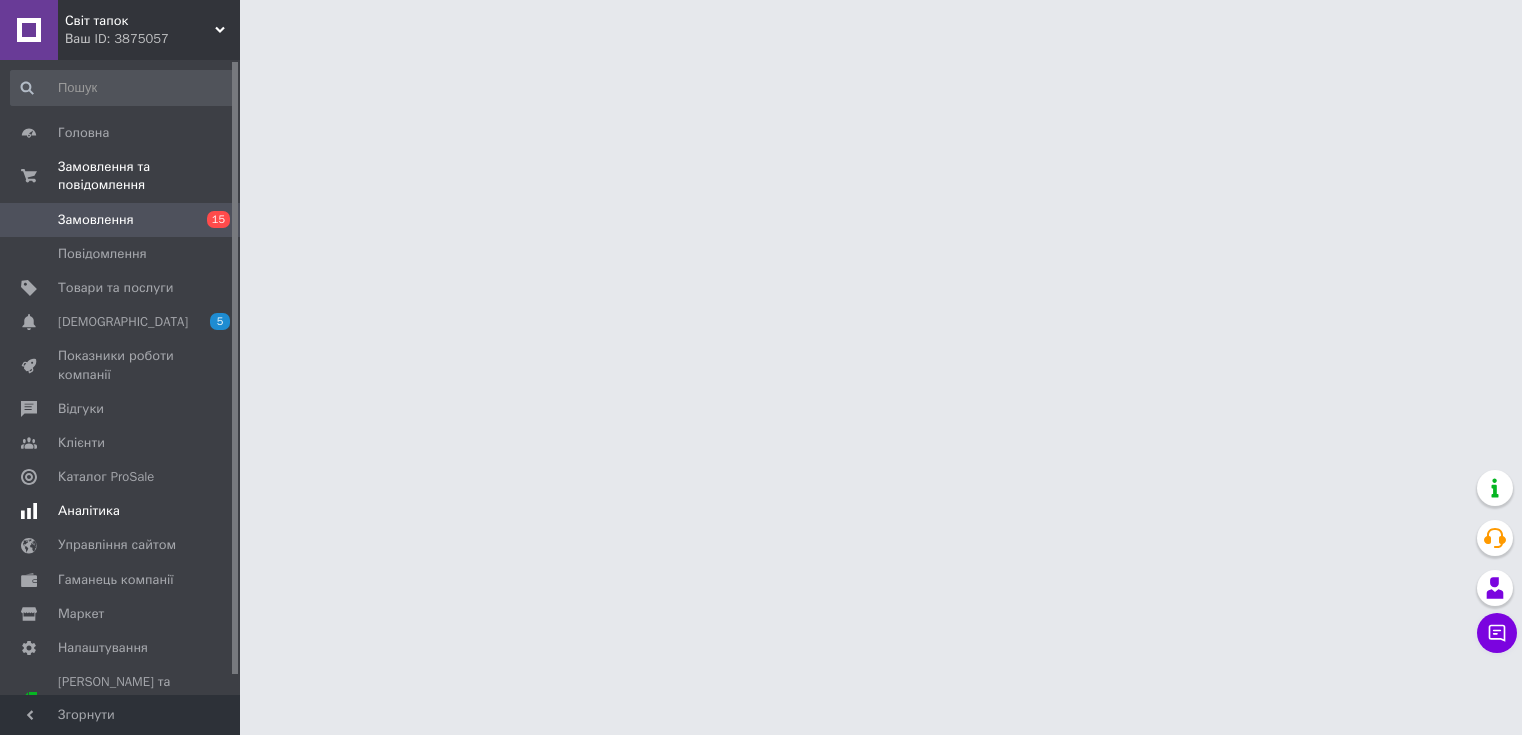 scroll, scrollTop: 0, scrollLeft: 0, axis: both 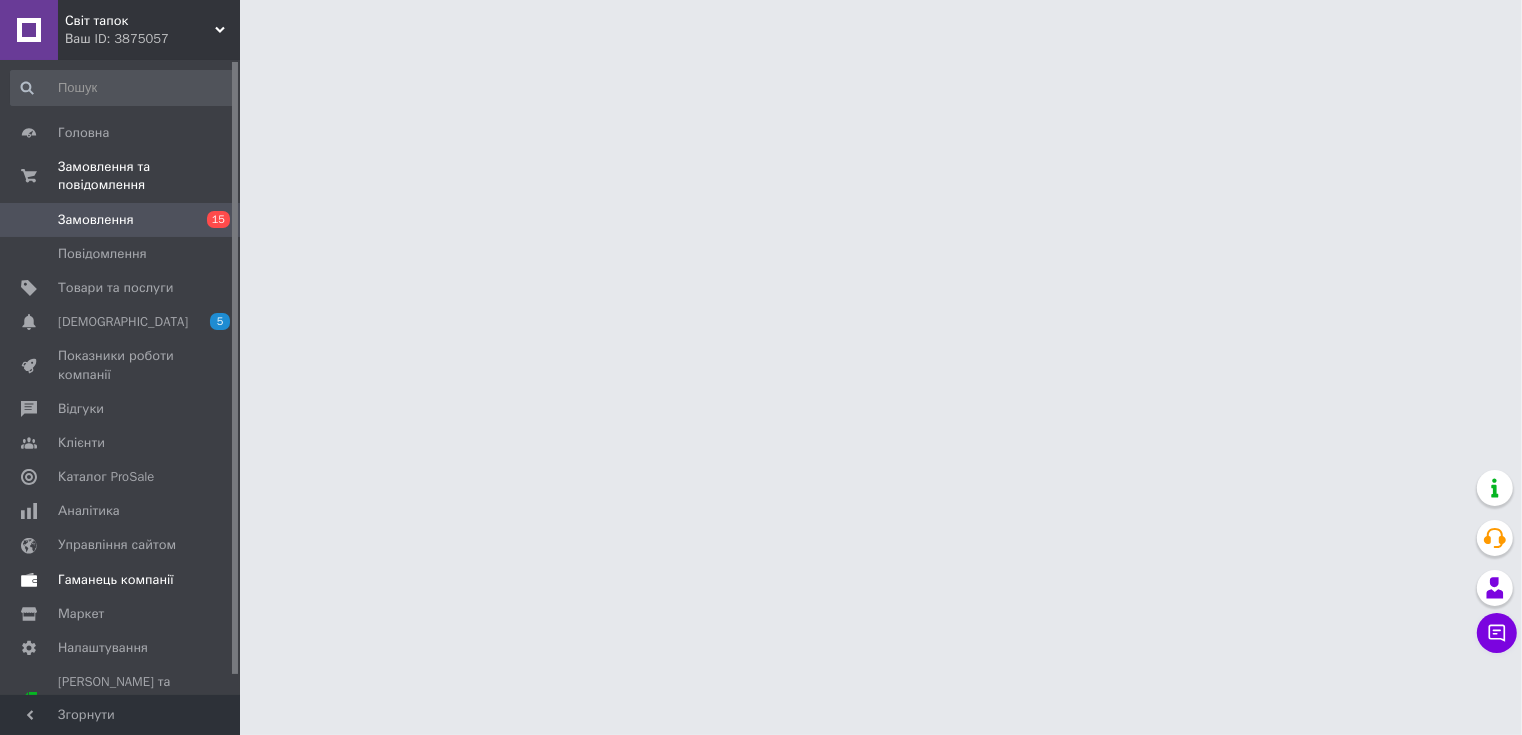 click on "Гаманець компанії" at bounding box center (123, 580) 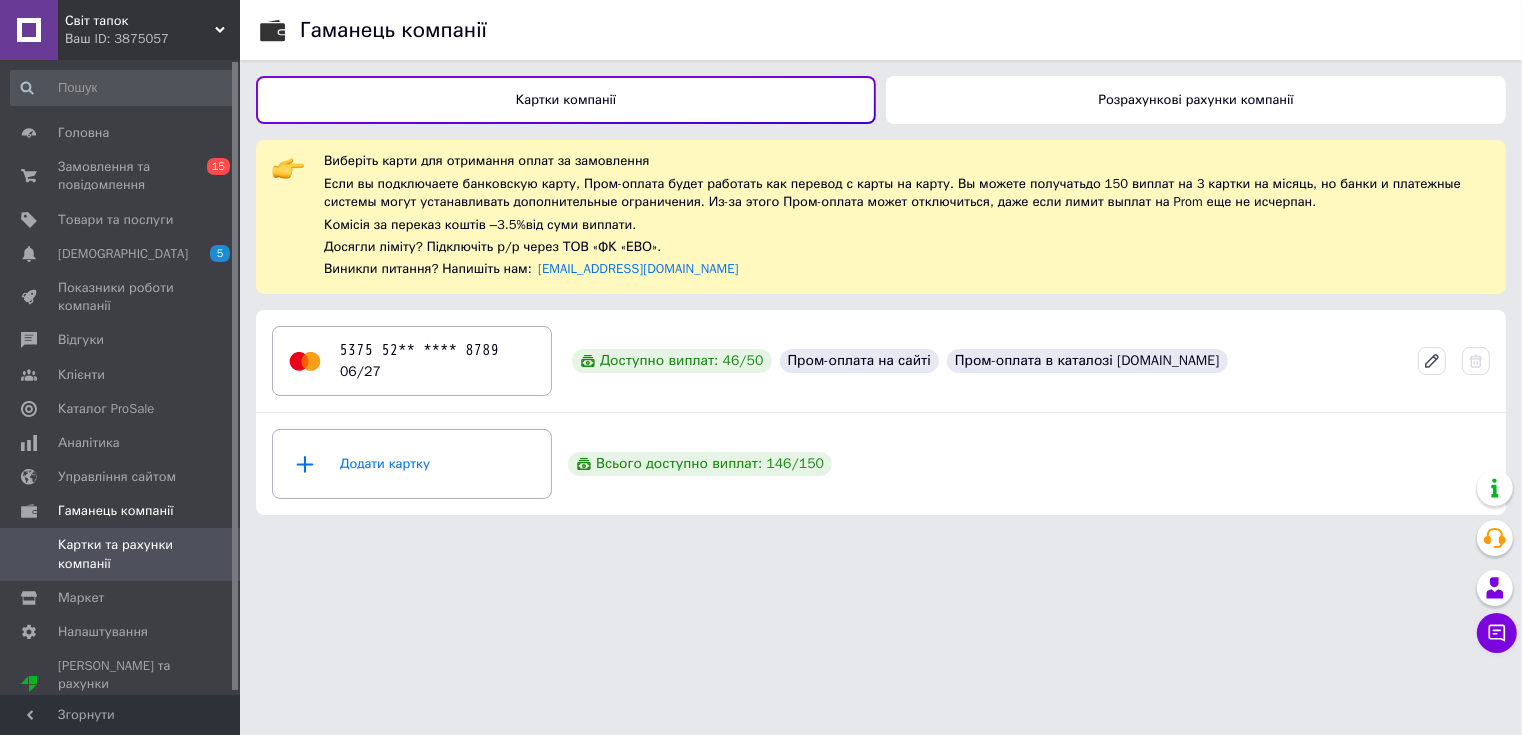 click on "Розрахункові рахунки компанії" at bounding box center [1196, 100] 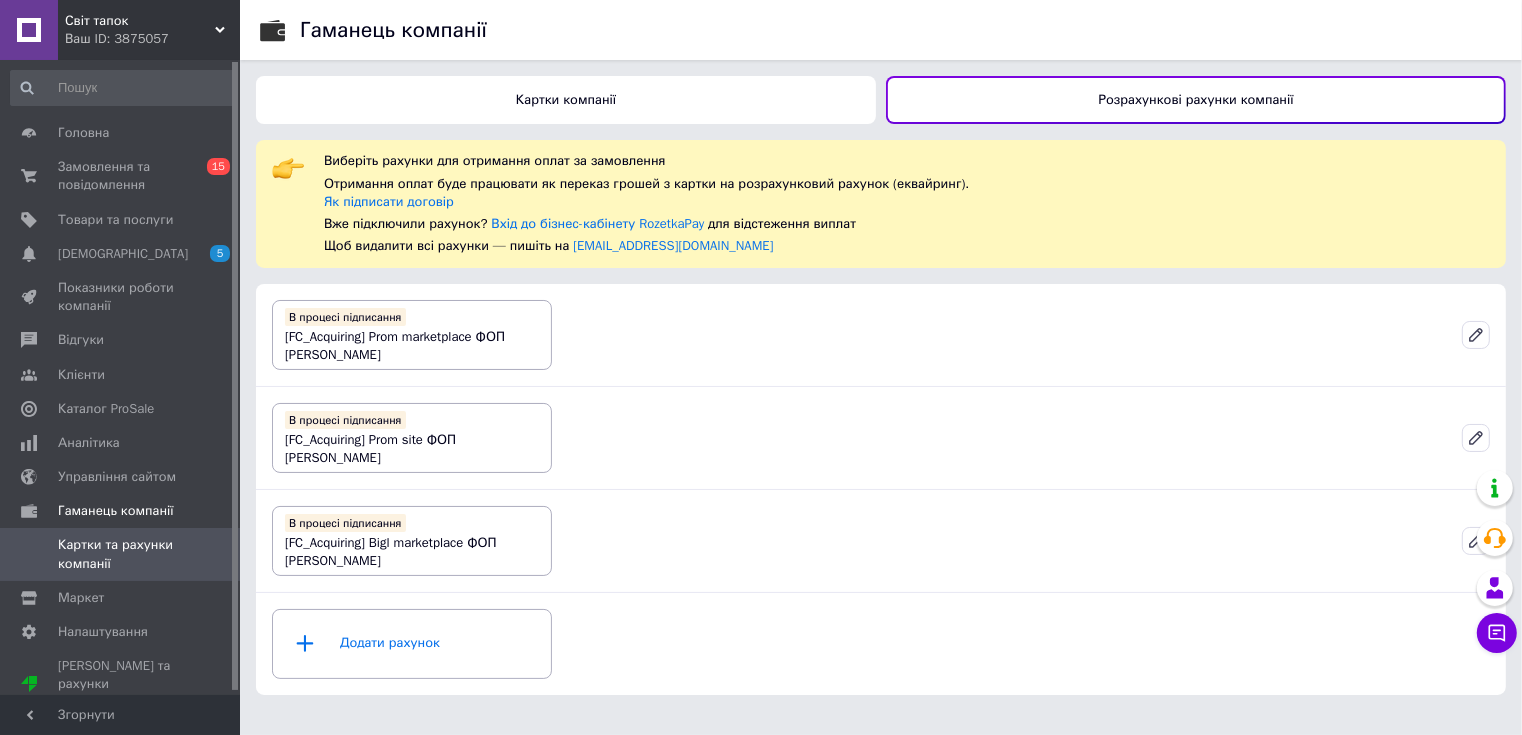 click on "Світ тапок" at bounding box center (140, 21) 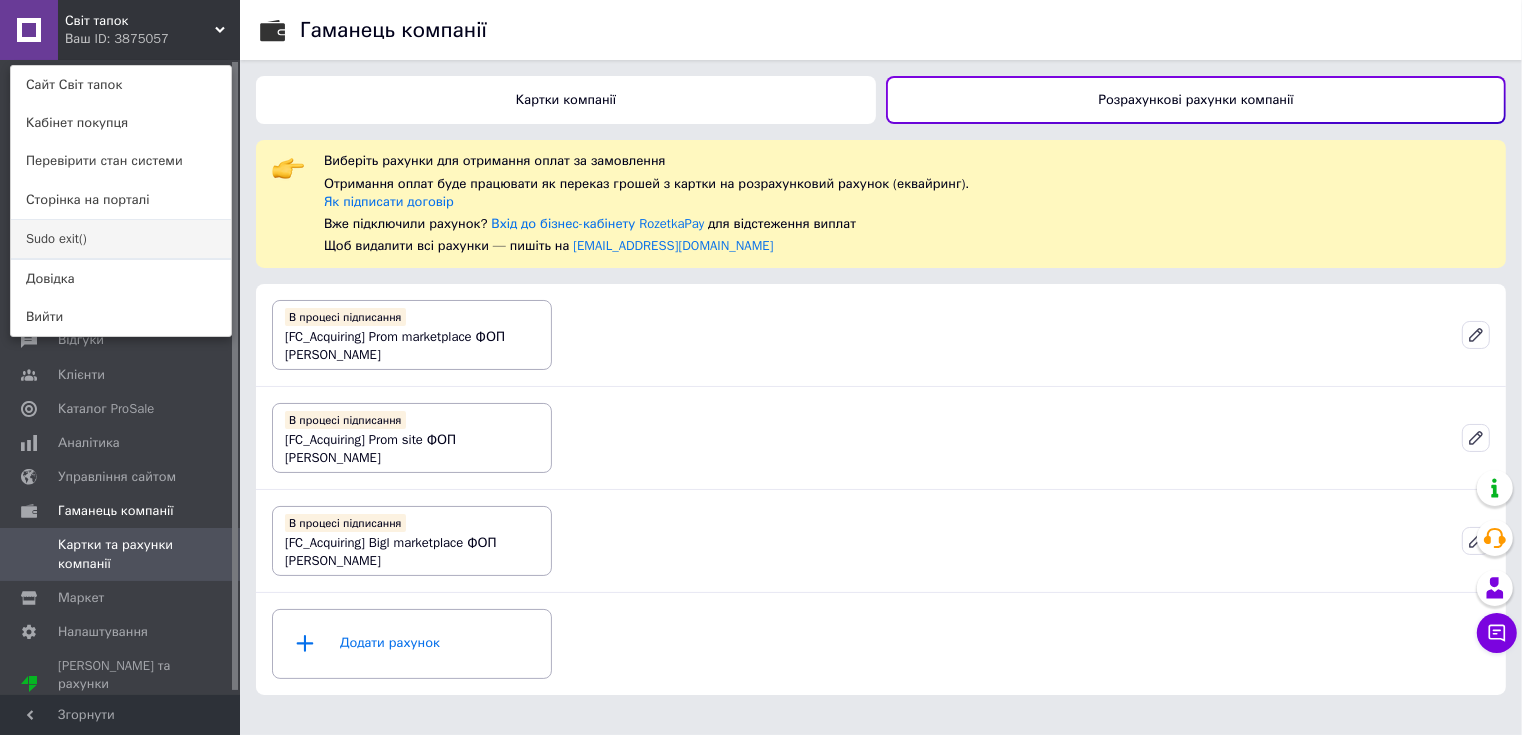 click on "Sudo exit()" at bounding box center (121, 239) 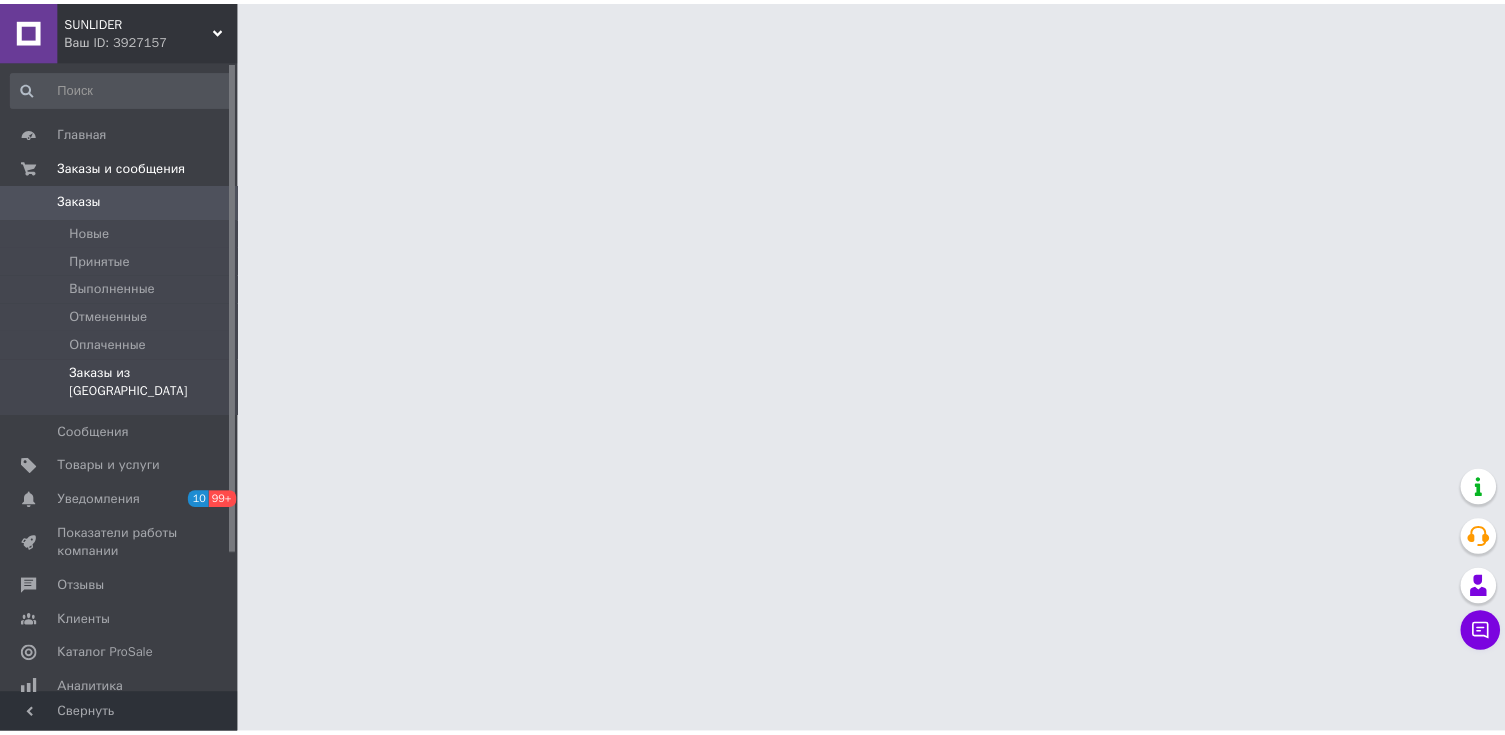 scroll, scrollTop: 0, scrollLeft: 0, axis: both 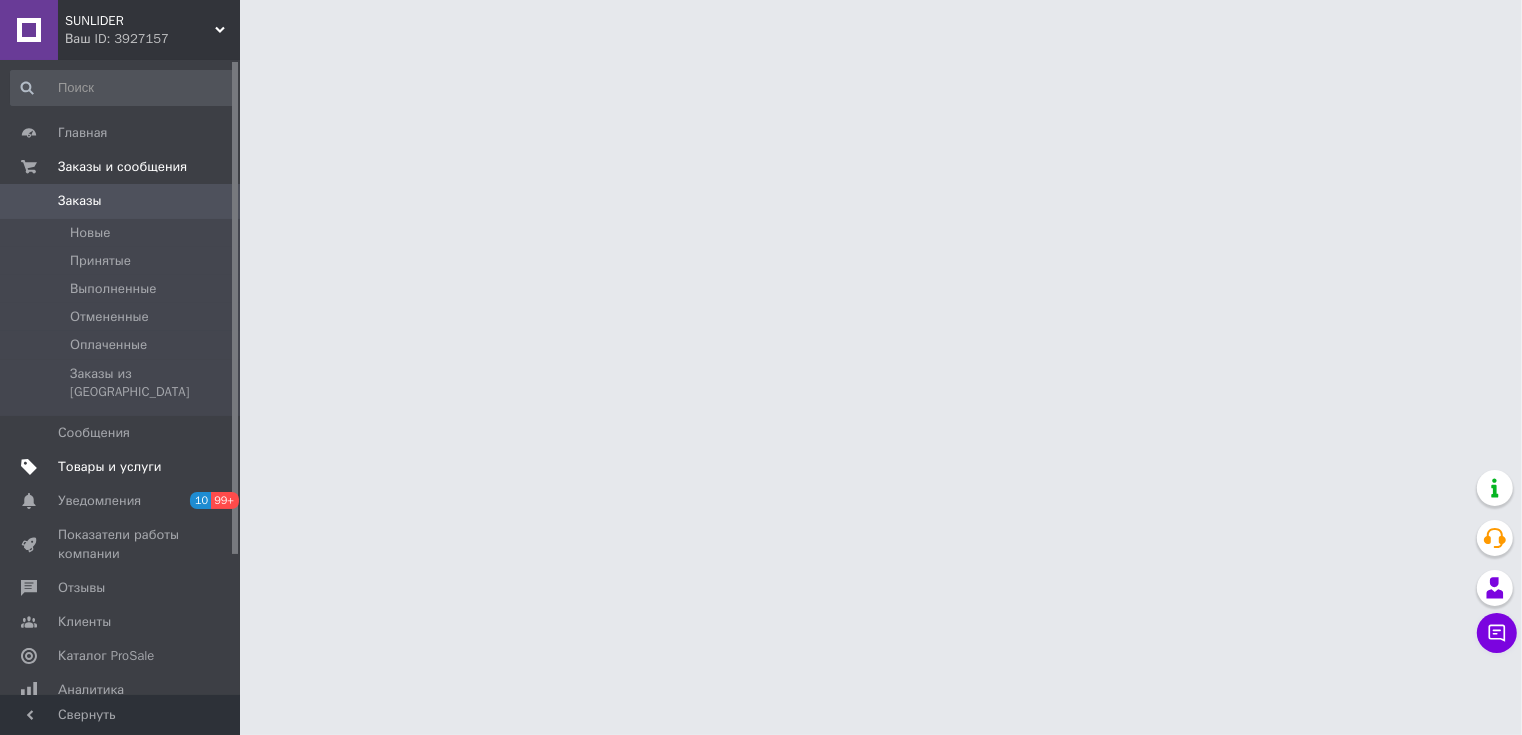 click on "Товары и услуги" at bounding box center (110, 467) 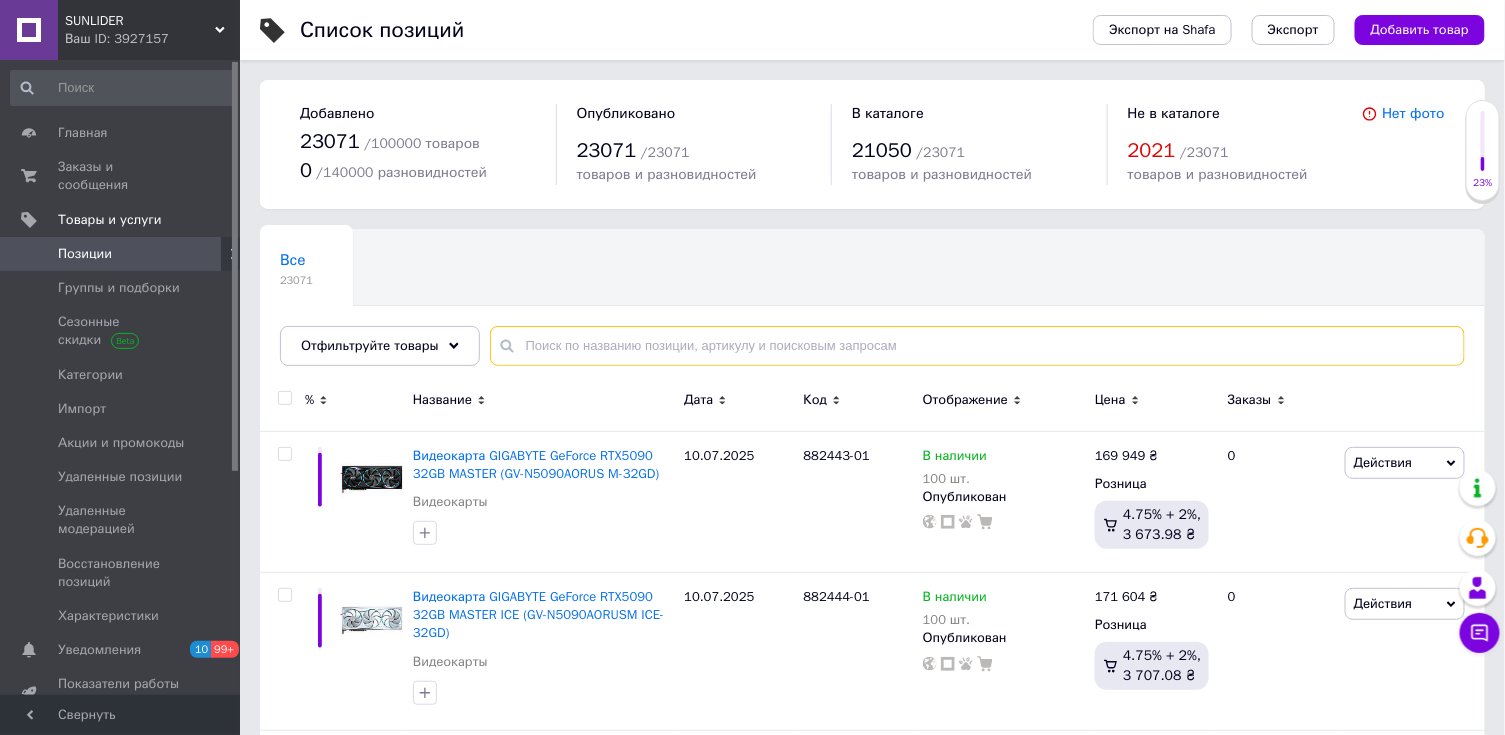 click at bounding box center (977, 346) 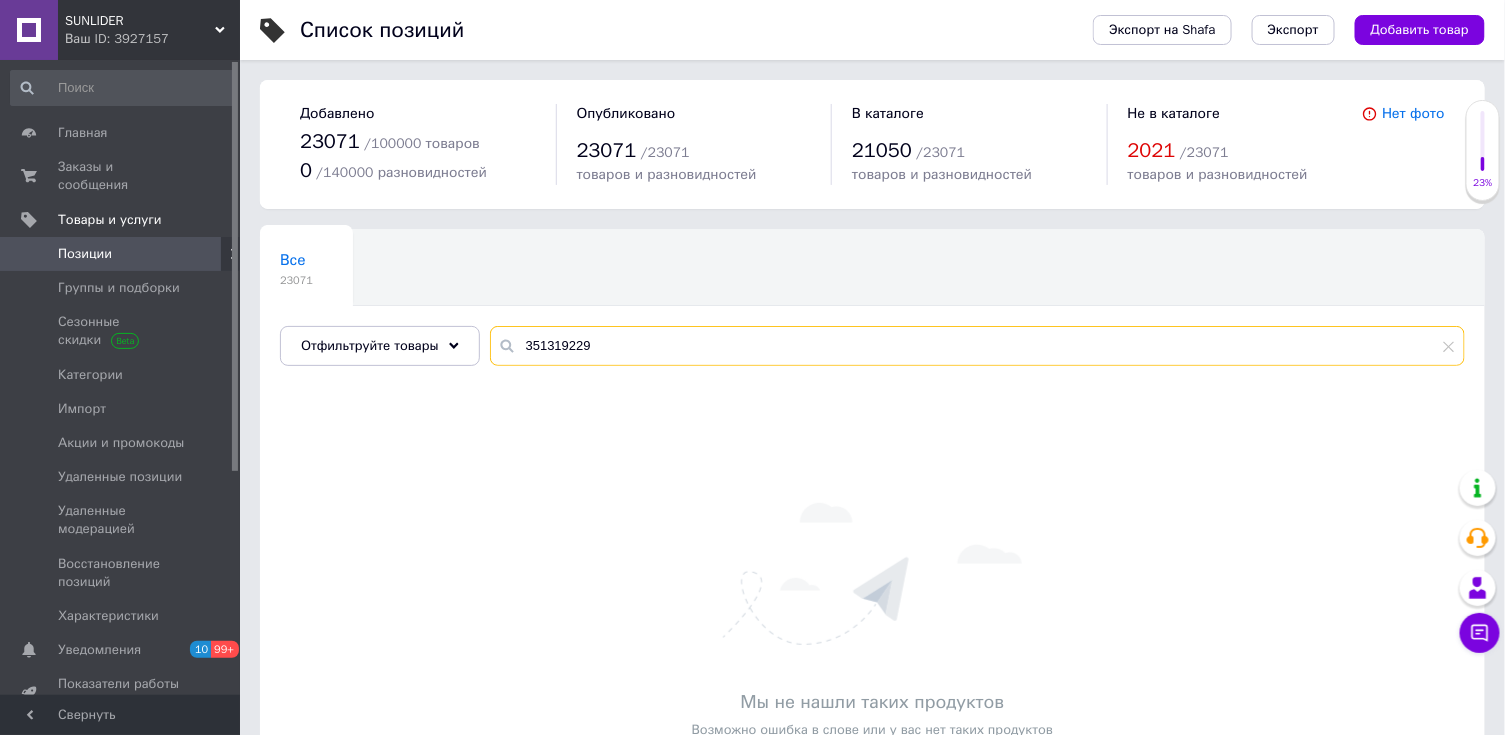 type on "351319229" 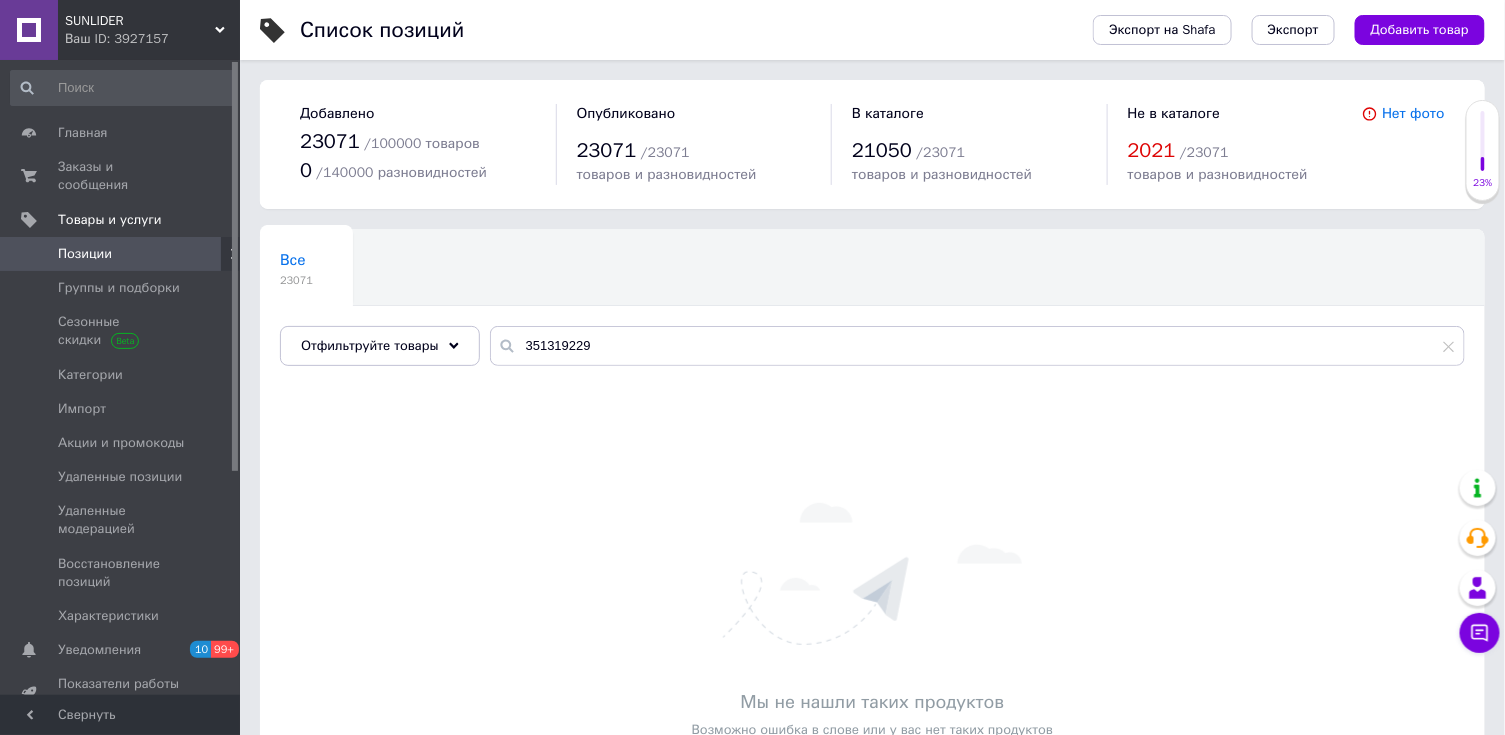 click on "Ваш ID: 3927157" at bounding box center [152, 39] 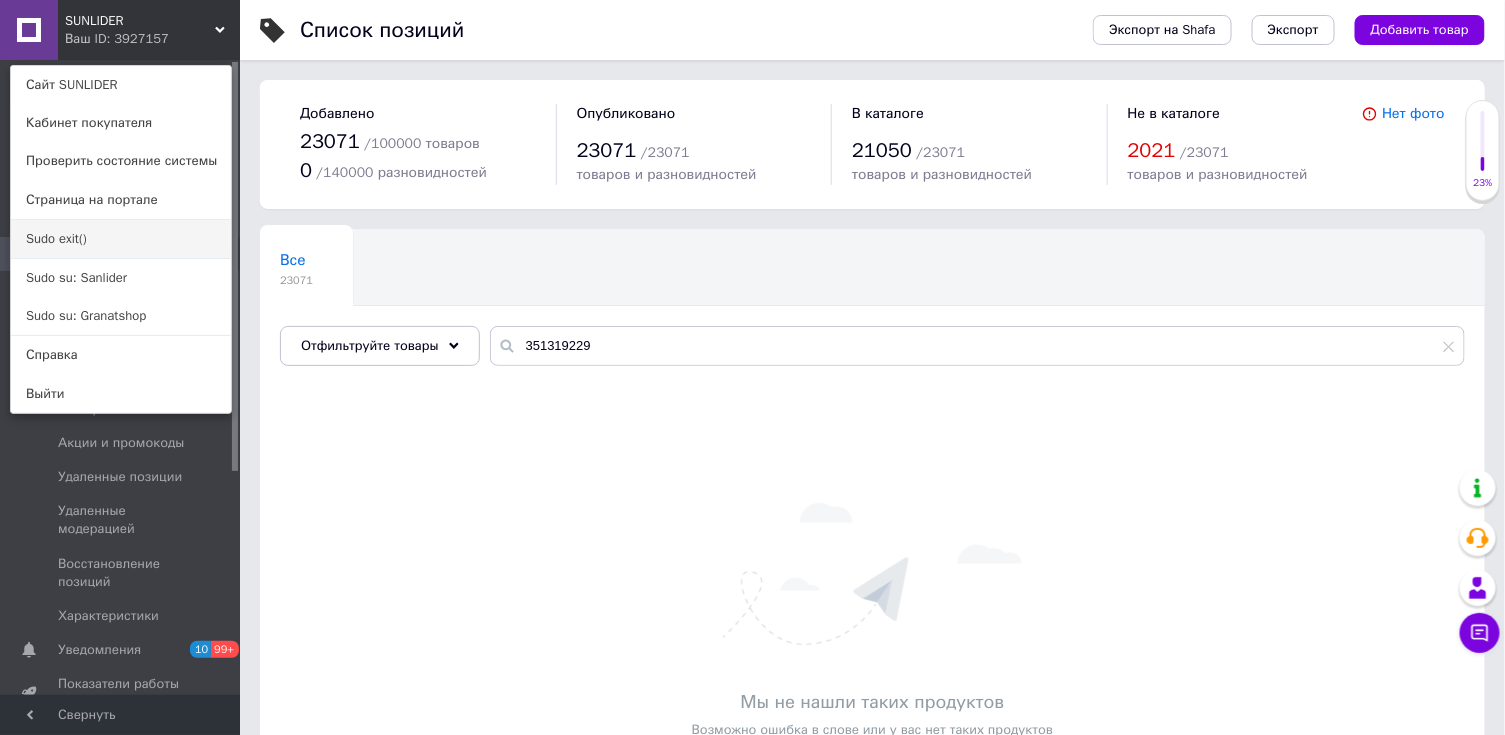 click on "Sudo exit()" at bounding box center [121, 239] 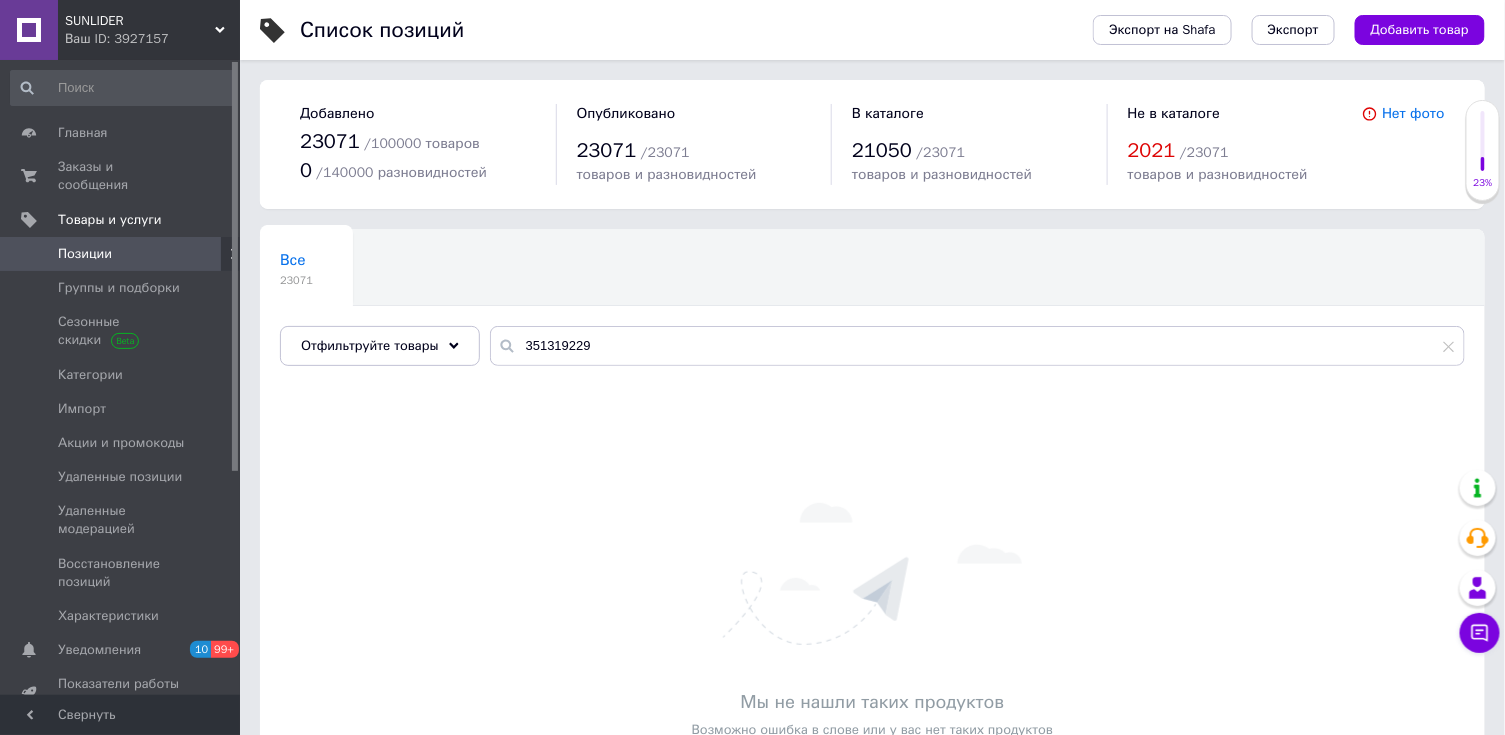 drag, startPoint x: 114, startPoint y: 18, endPoint x: 116, endPoint y: 97, distance: 79.025314 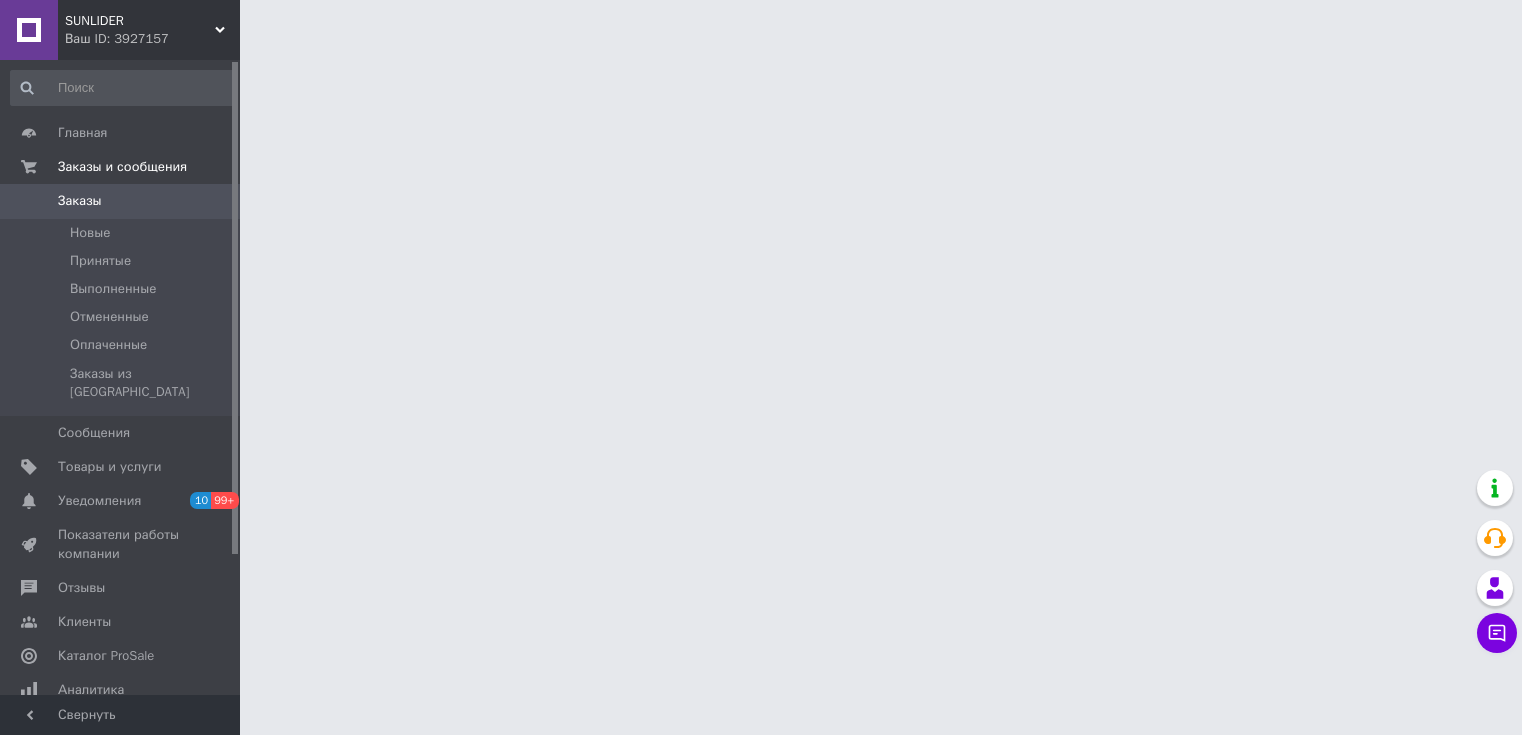 scroll, scrollTop: 0, scrollLeft: 0, axis: both 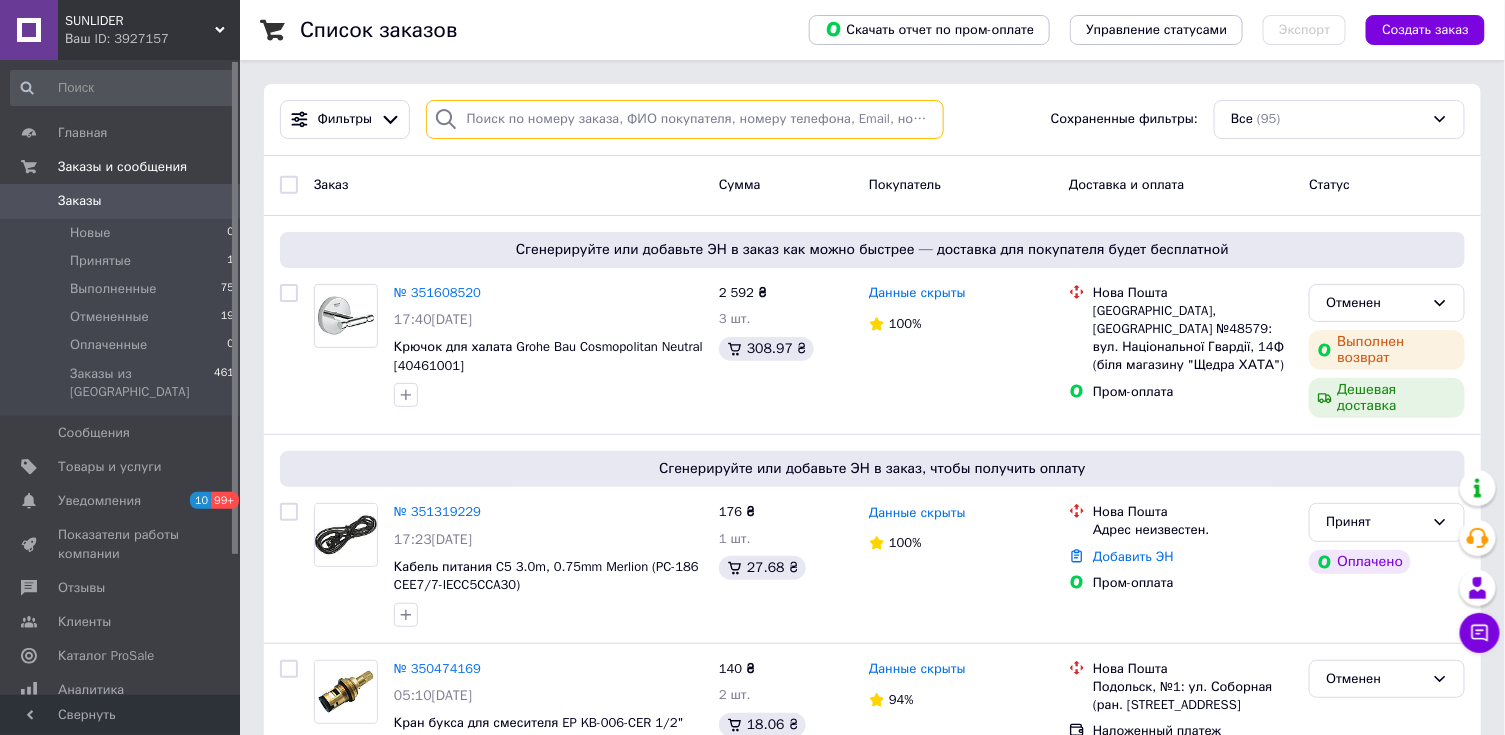 click at bounding box center [685, 119] 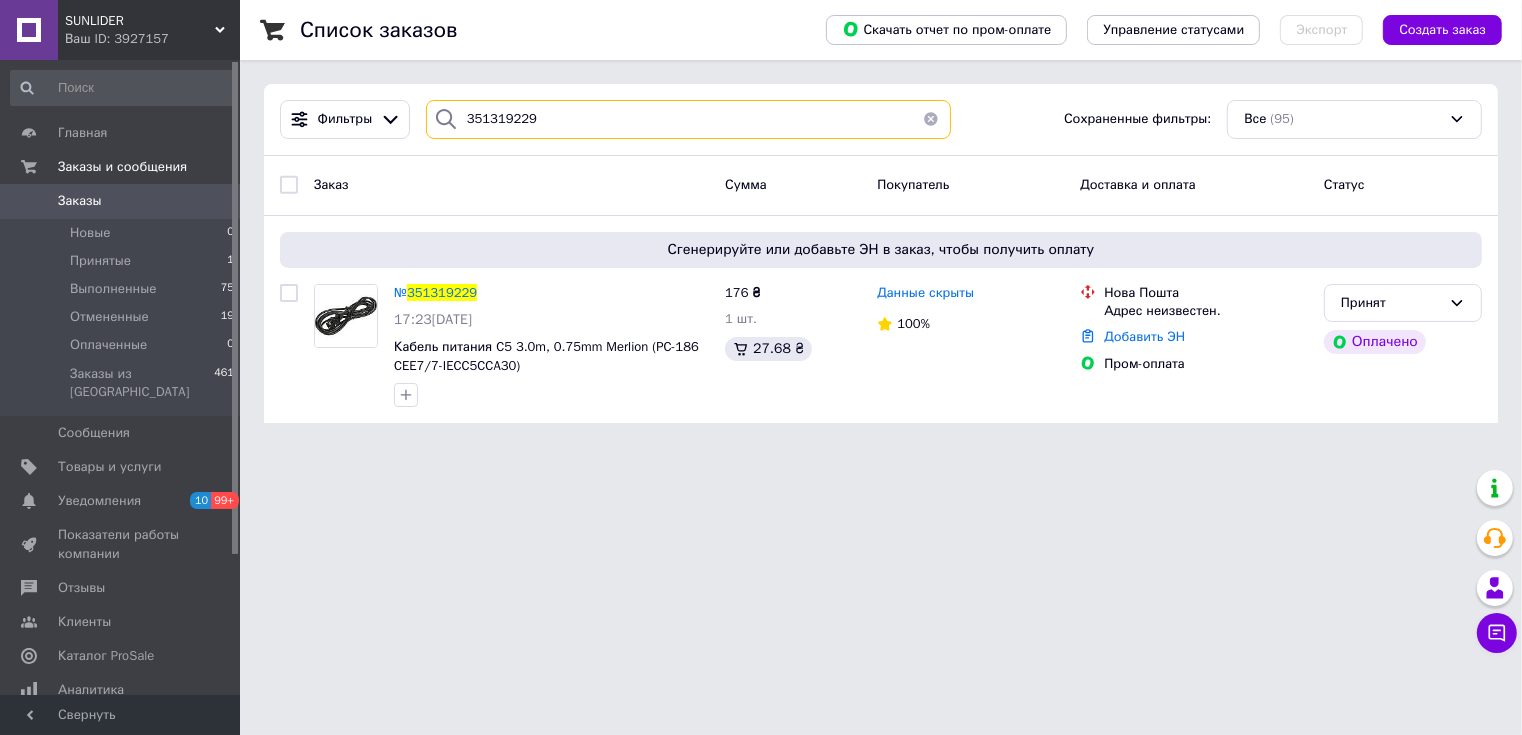 type on "351319229" 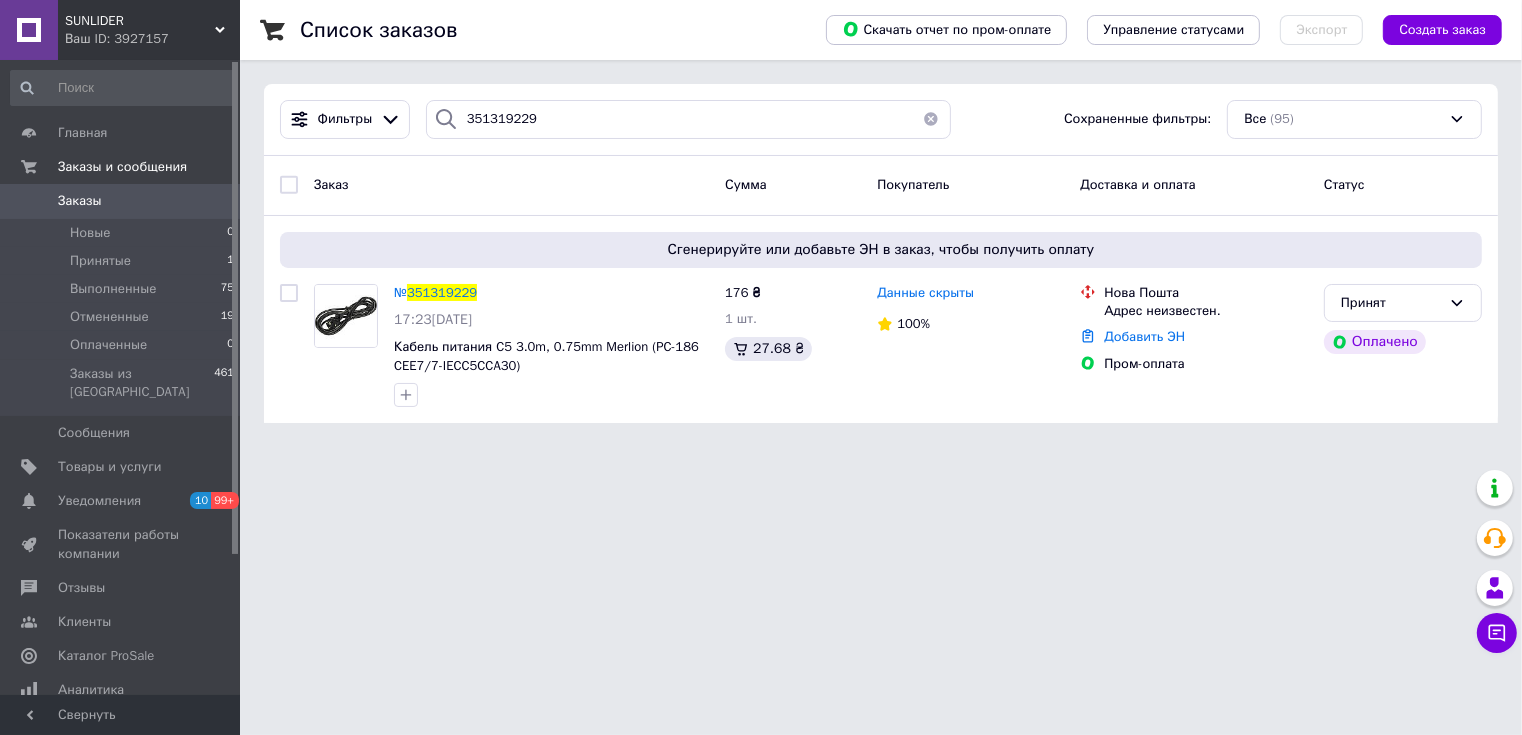 click on "Ваш ID: 3927157" at bounding box center [152, 39] 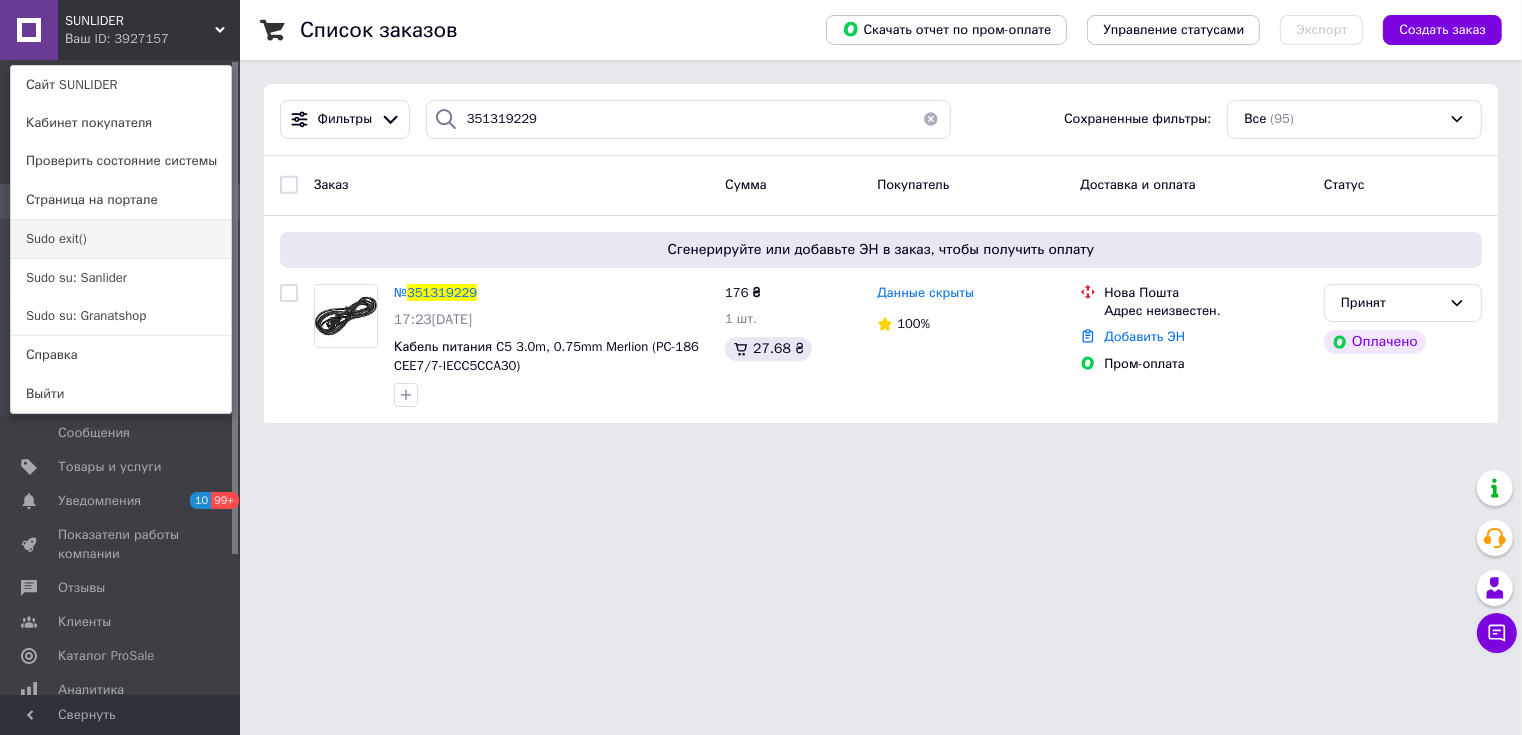 click on "Sudo exit()" at bounding box center (121, 239) 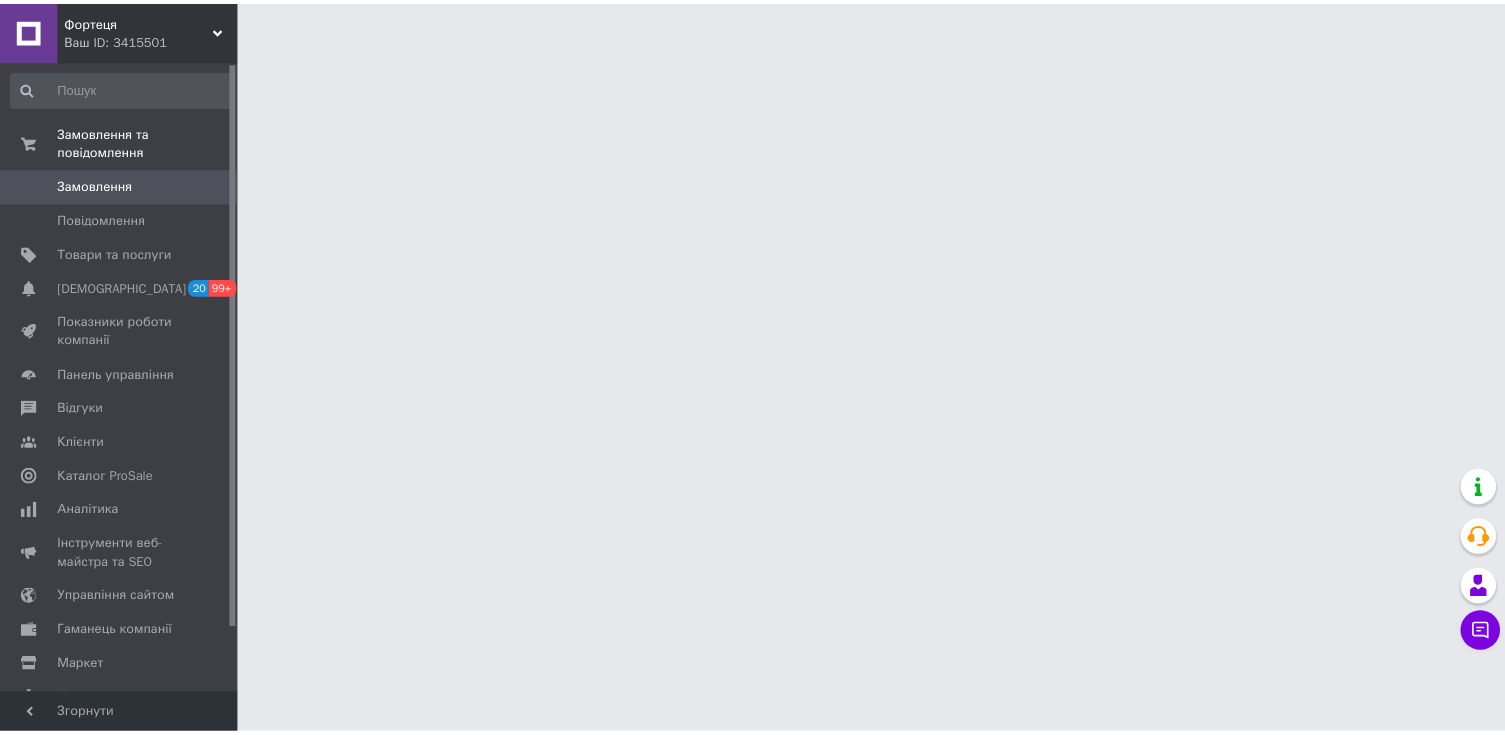 scroll, scrollTop: 0, scrollLeft: 0, axis: both 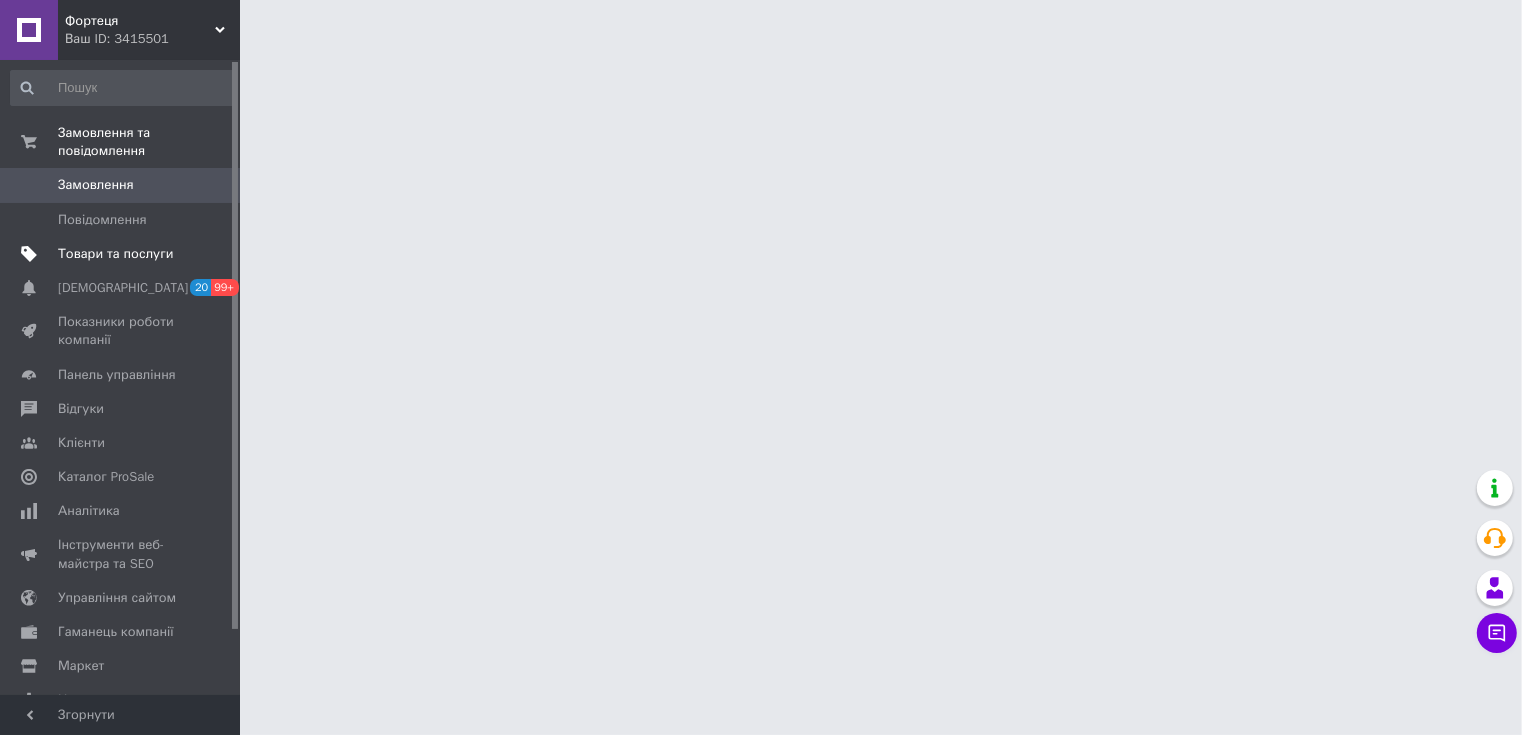 click on "Товари та послуги" at bounding box center [115, 254] 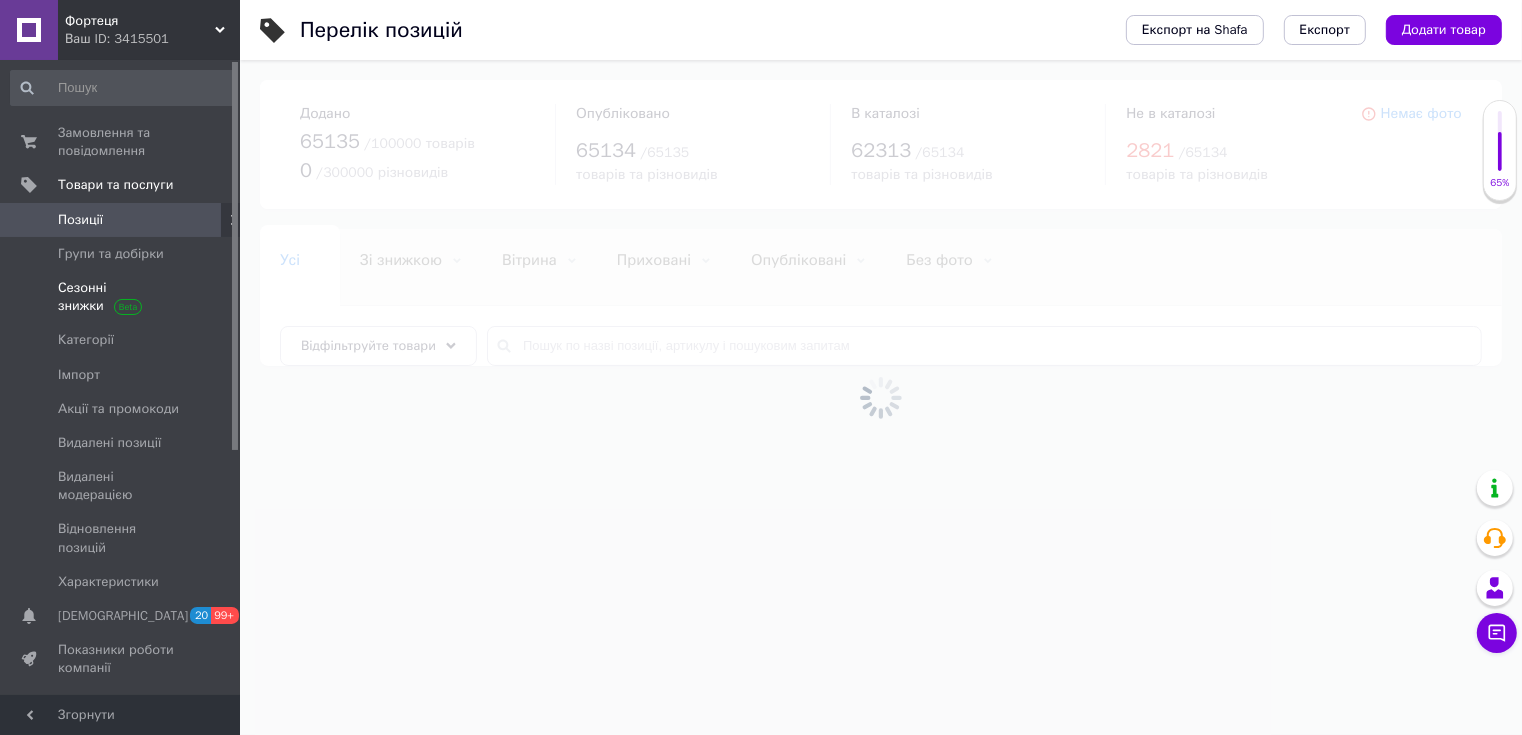 click on "Сезонні знижки" at bounding box center (121, 297) 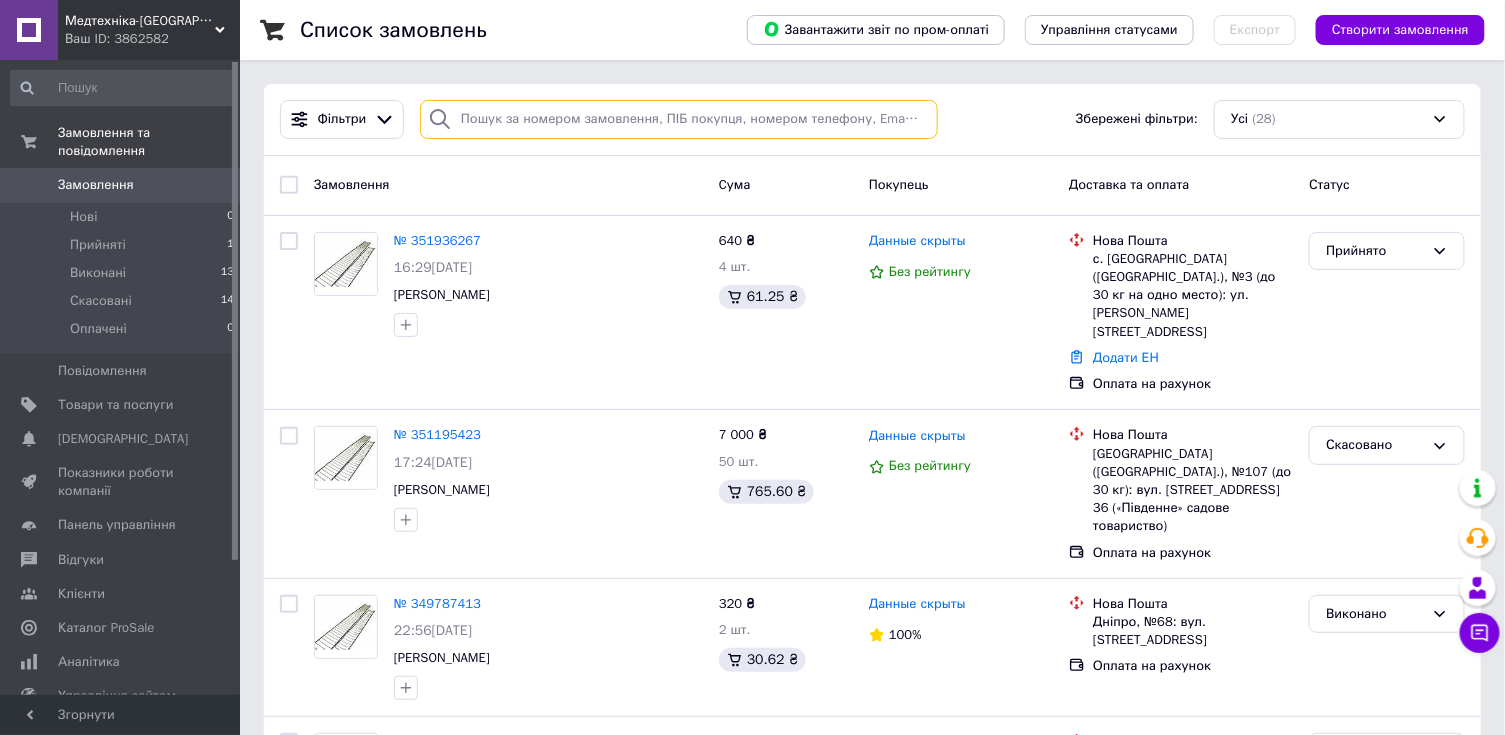 click at bounding box center (679, 119) 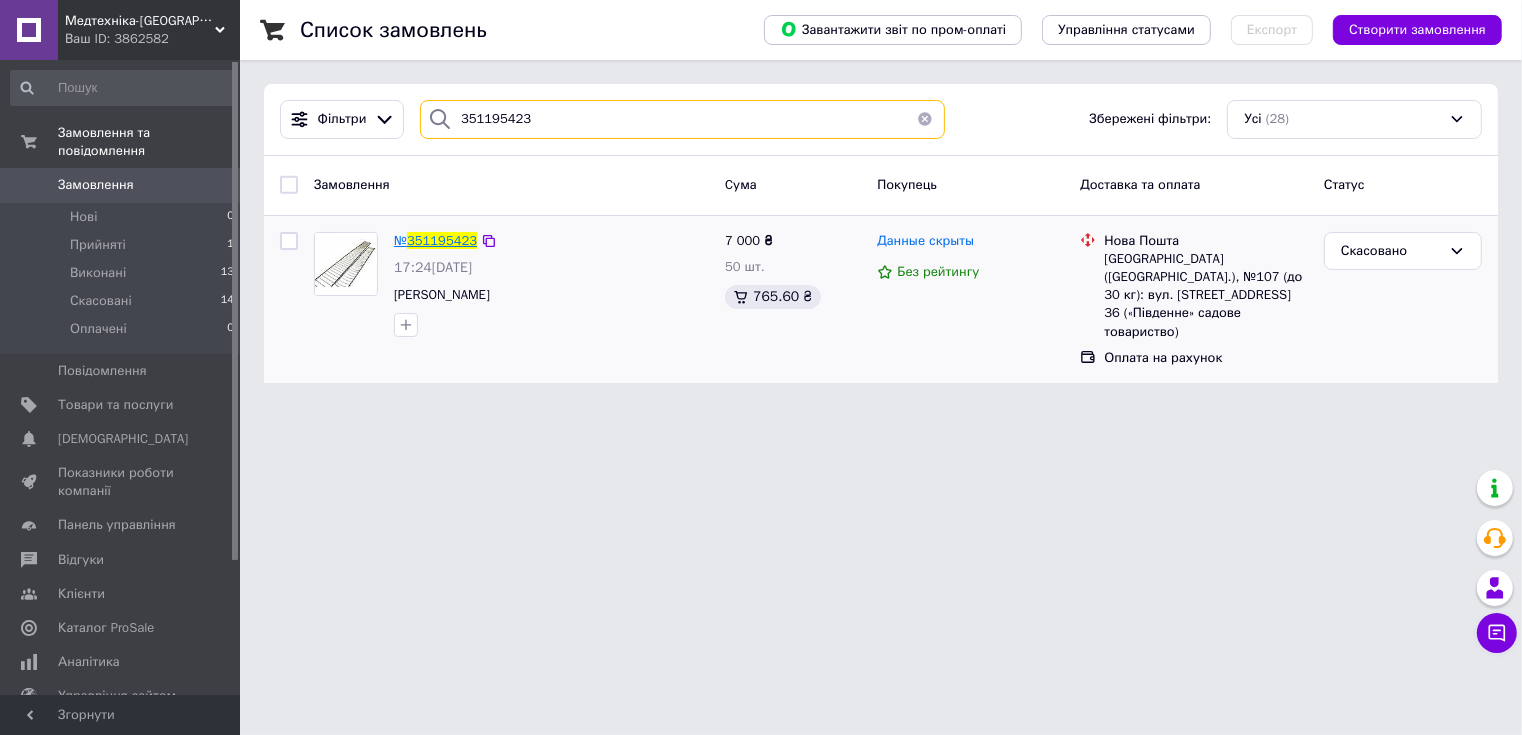 type on "351195423" 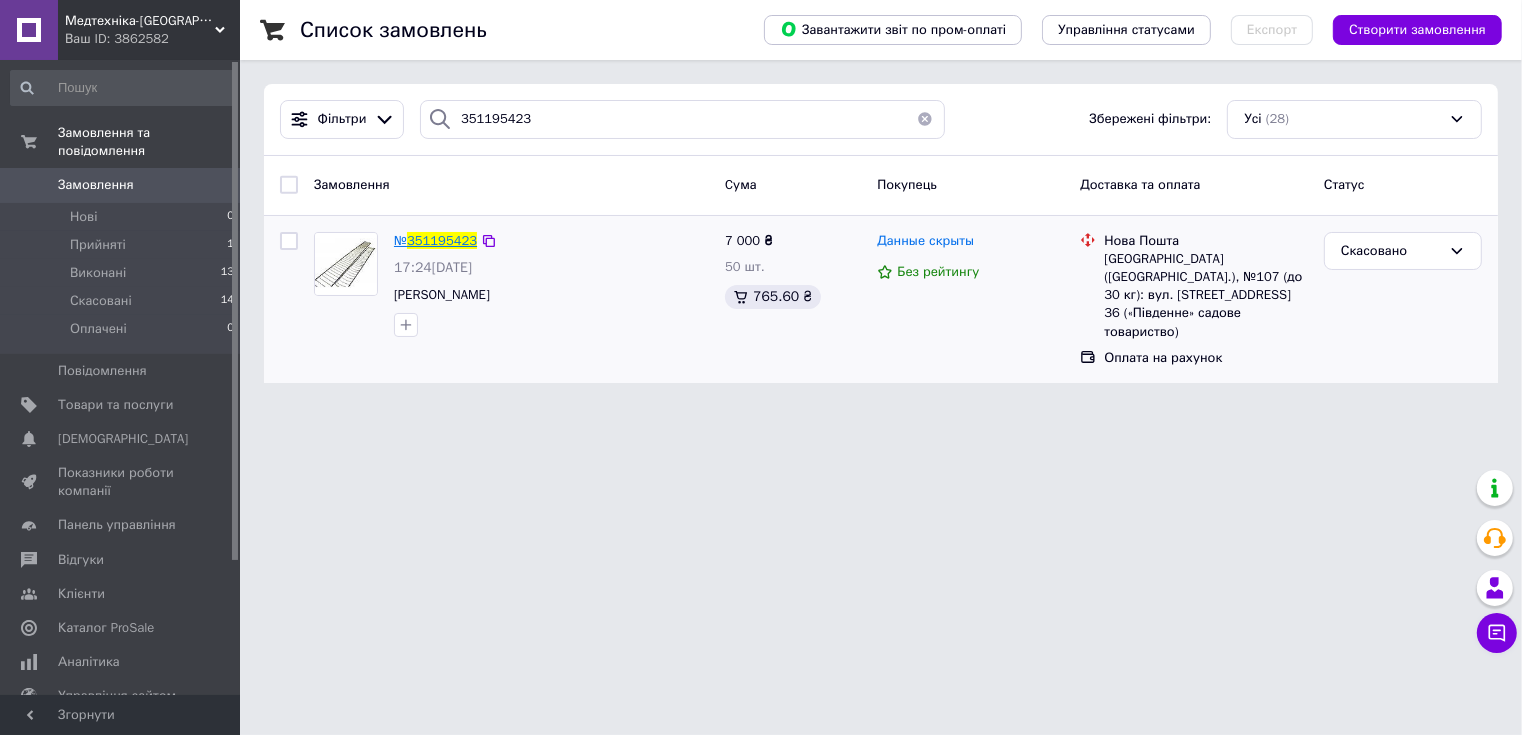 click on "351195423" at bounding box center [442, 240] 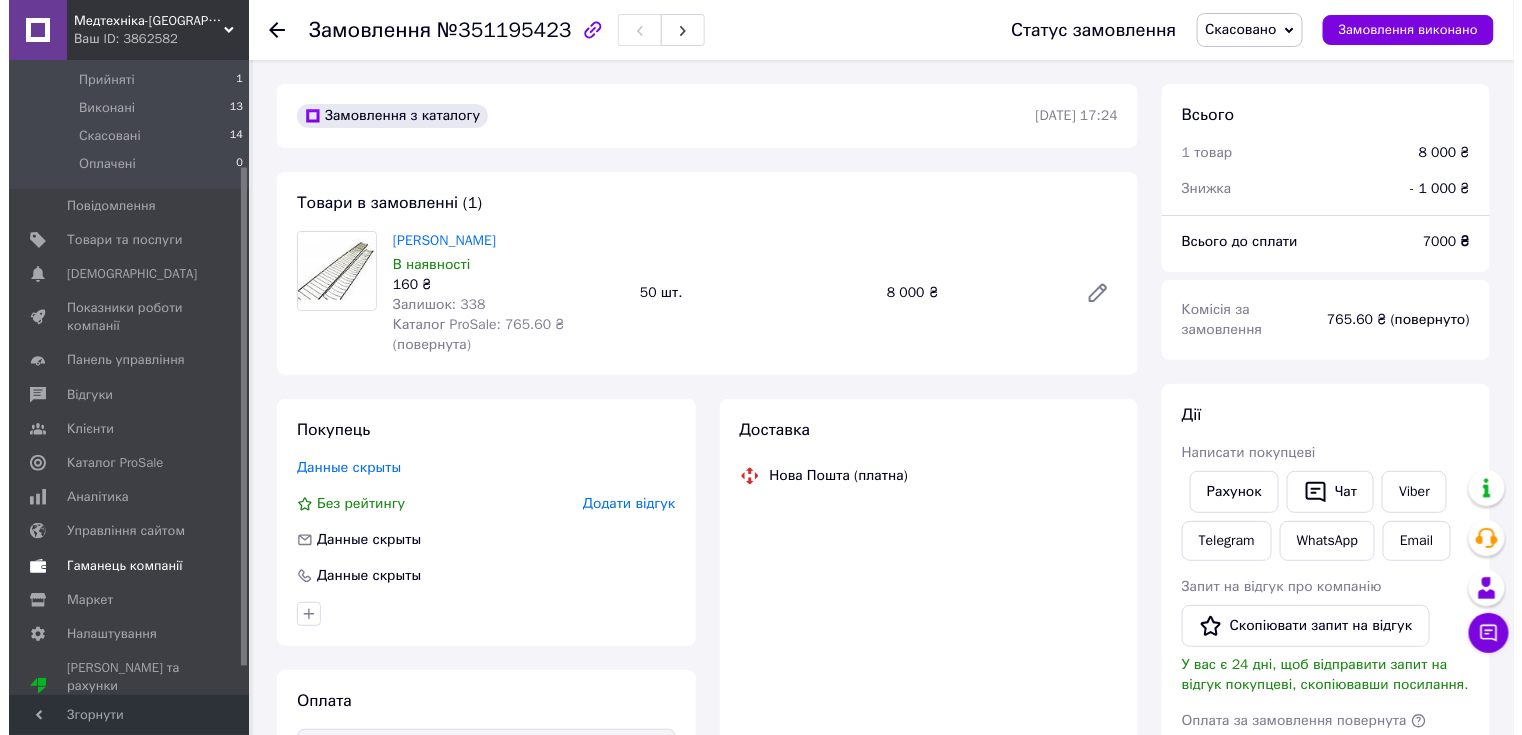 scroll, scrollTop: 172, scrollLeft: 0, axis: vertical 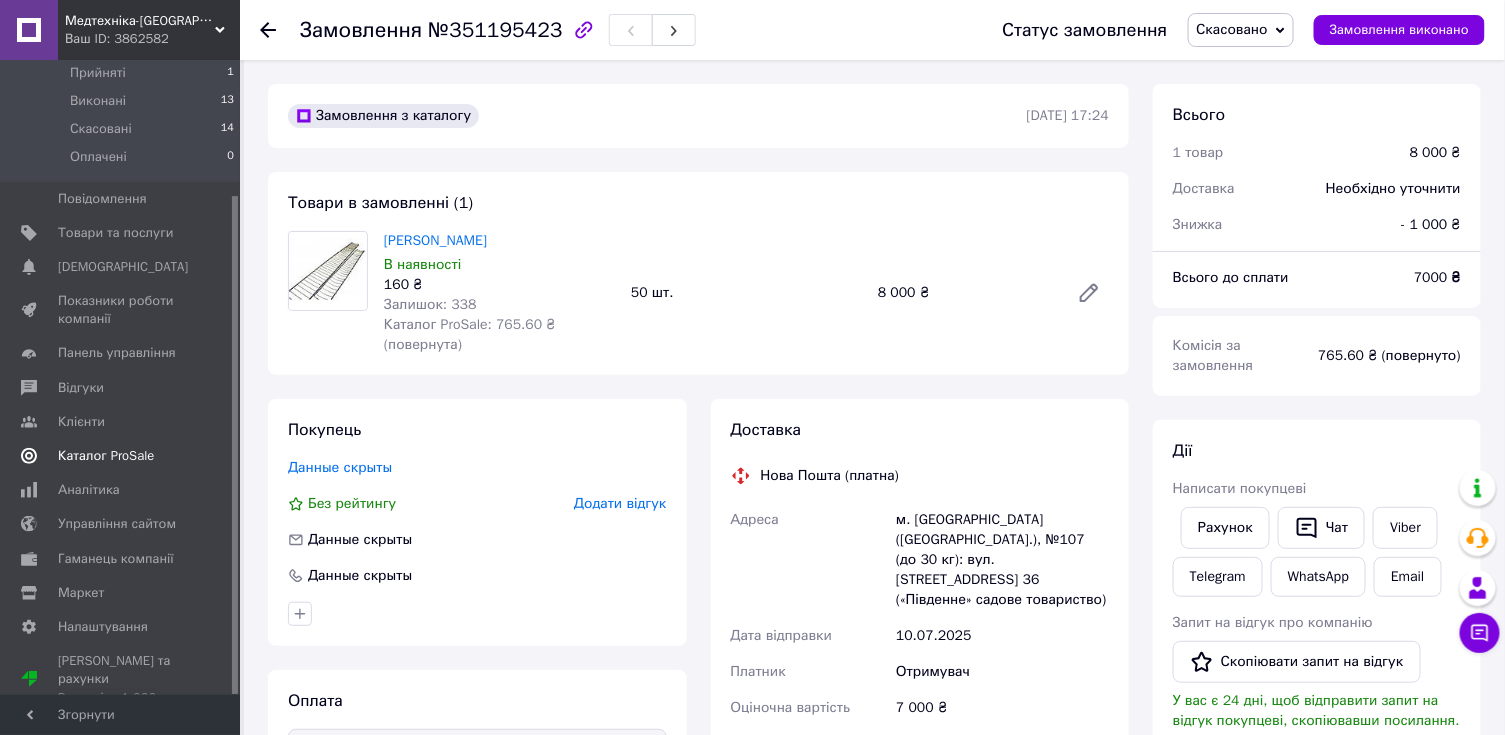 click on "Каталог ProSale" at bounding box center (106, 456) 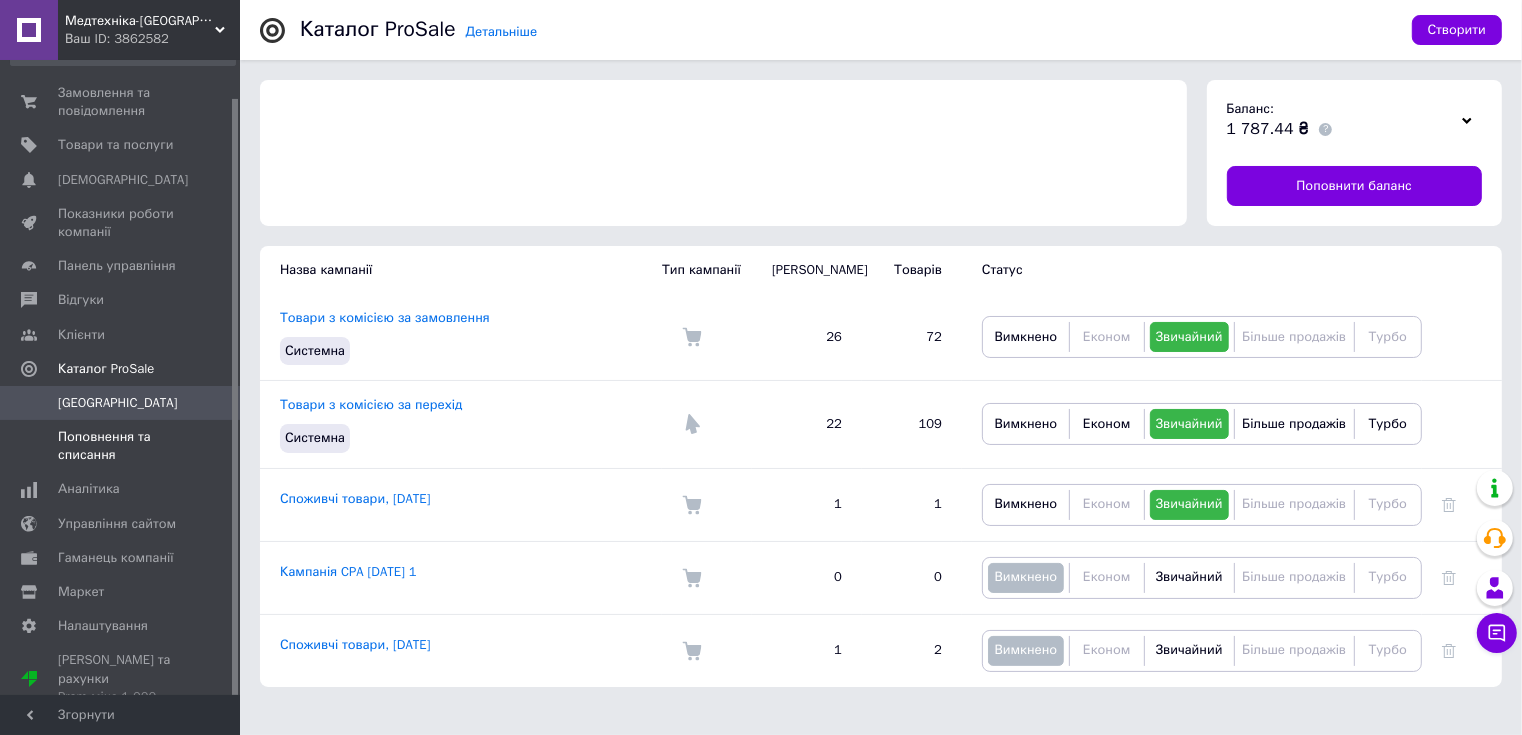 click on "Поповнення та списання" at bounding box center [121, 446] 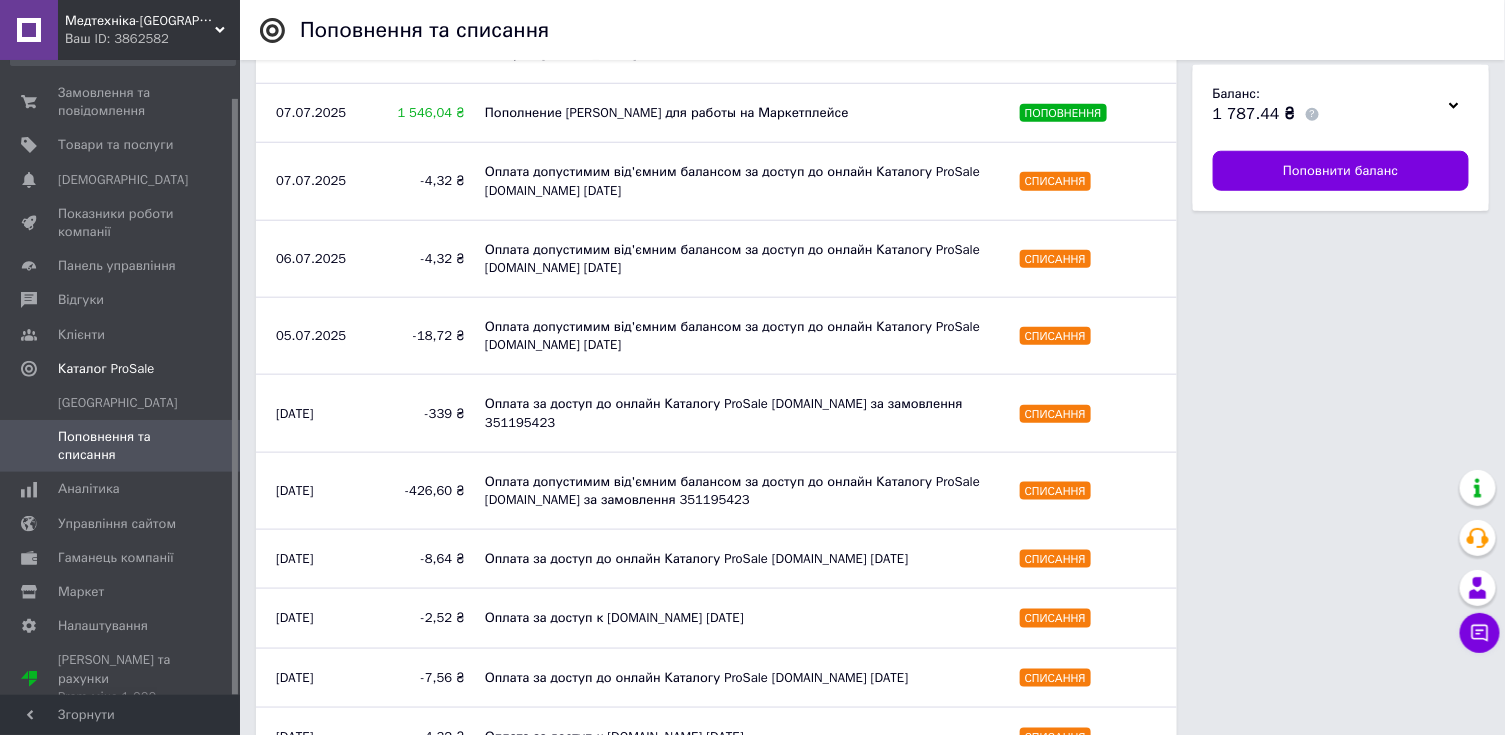 scroll, scrollTop: 0, scrollLeft: 0, axis: both 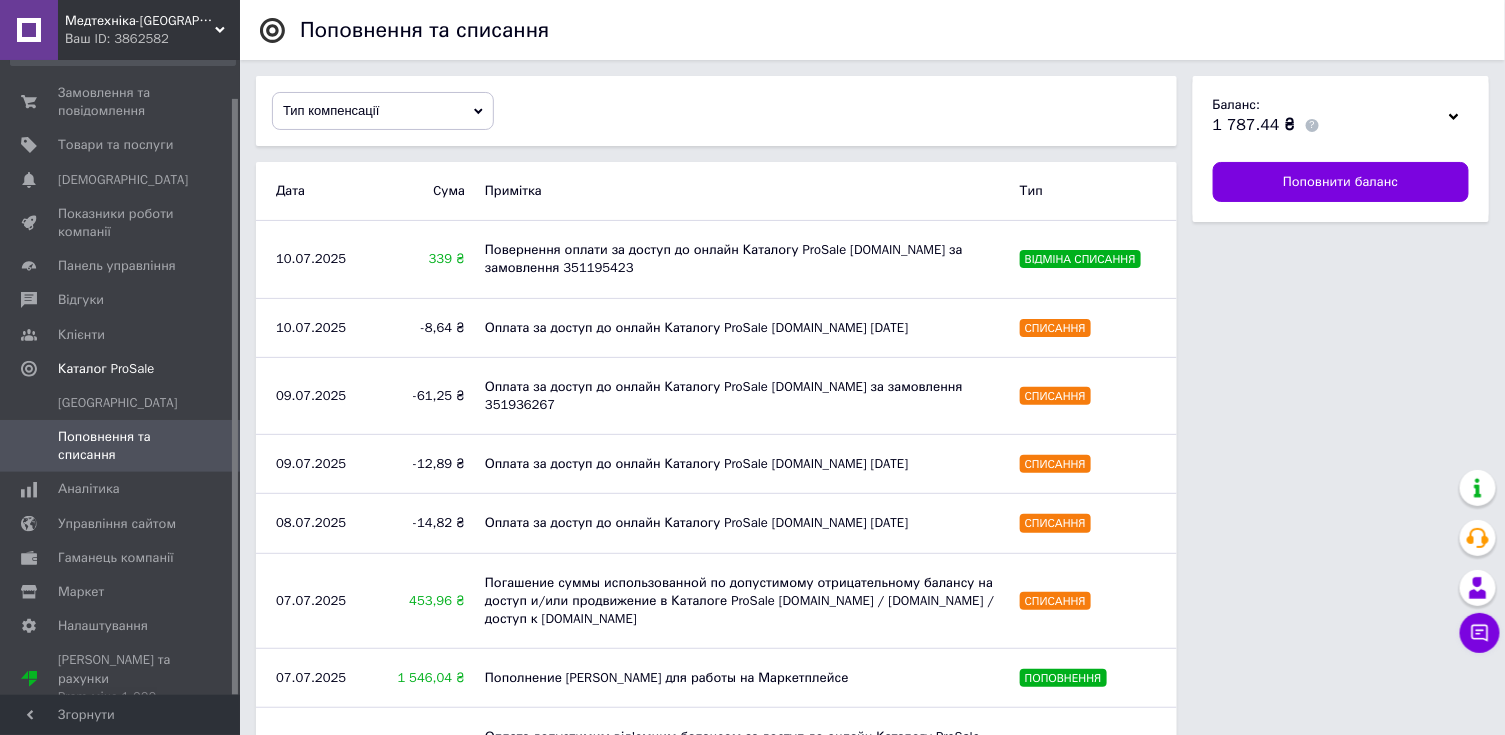click on "Ваш ID: 3862582" at bounding box center [152, 39] 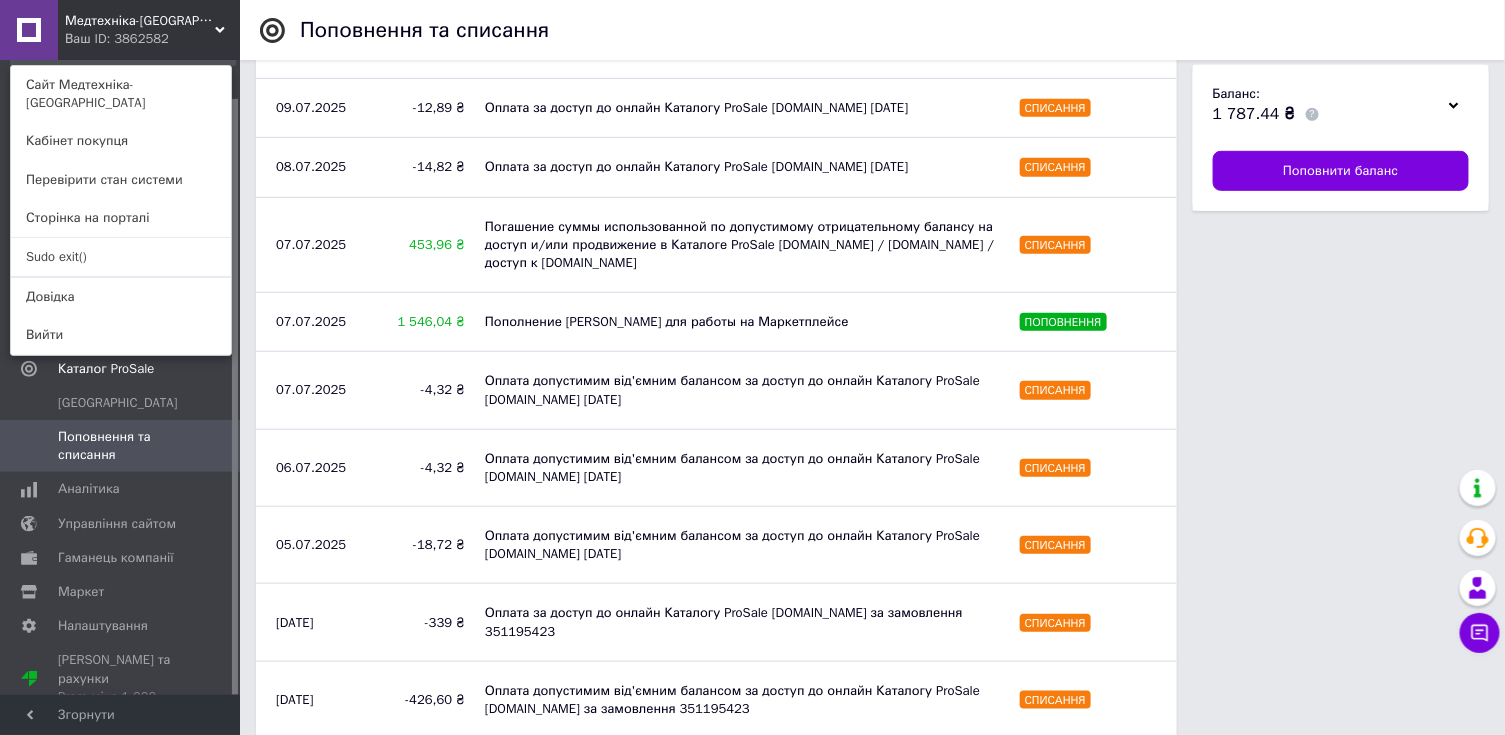 scroll, scrollTop: 533, scrollLeft: 0, axis: vertical 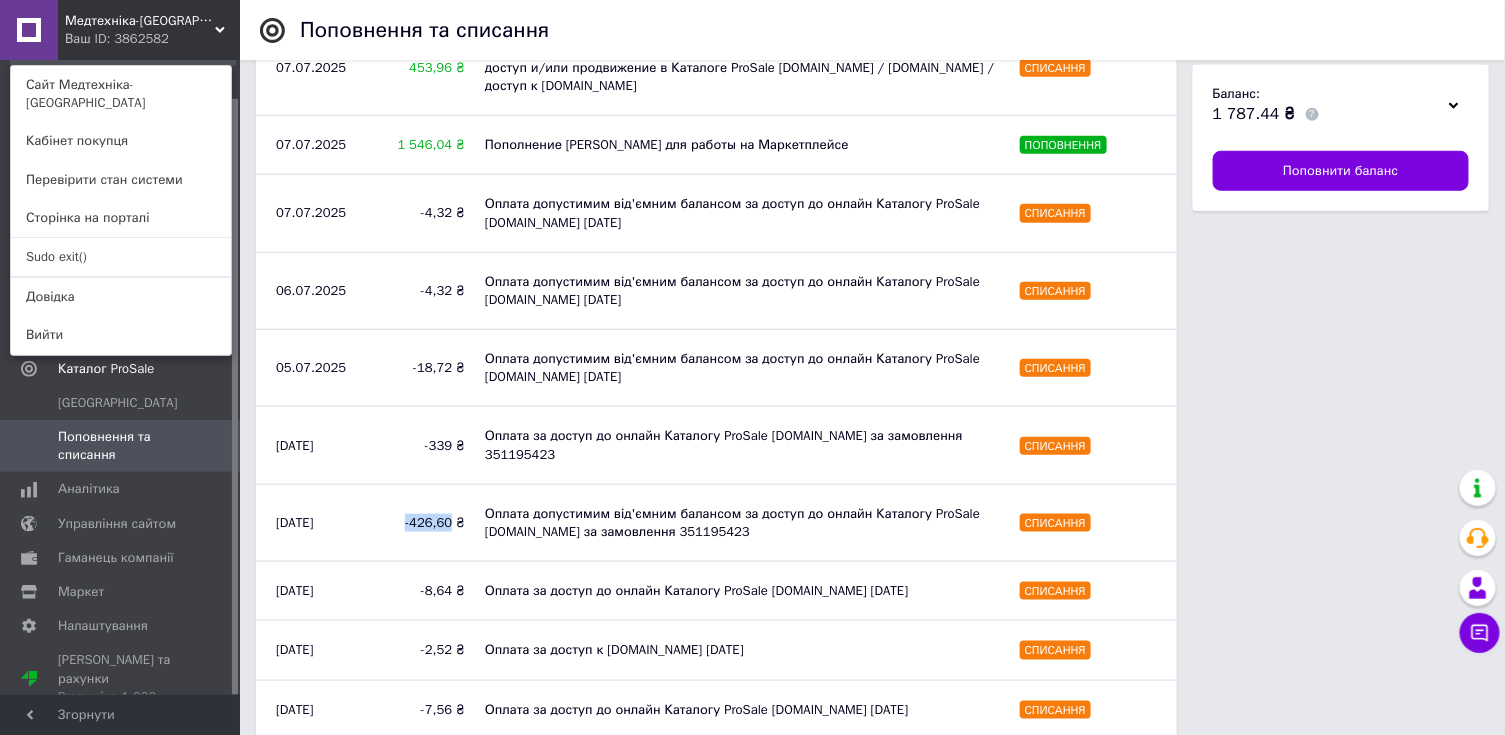 drag, startPoint x: 408, startPoint y: 473, endPoint x: 454, endPoint y: 468, distance: 46.270943 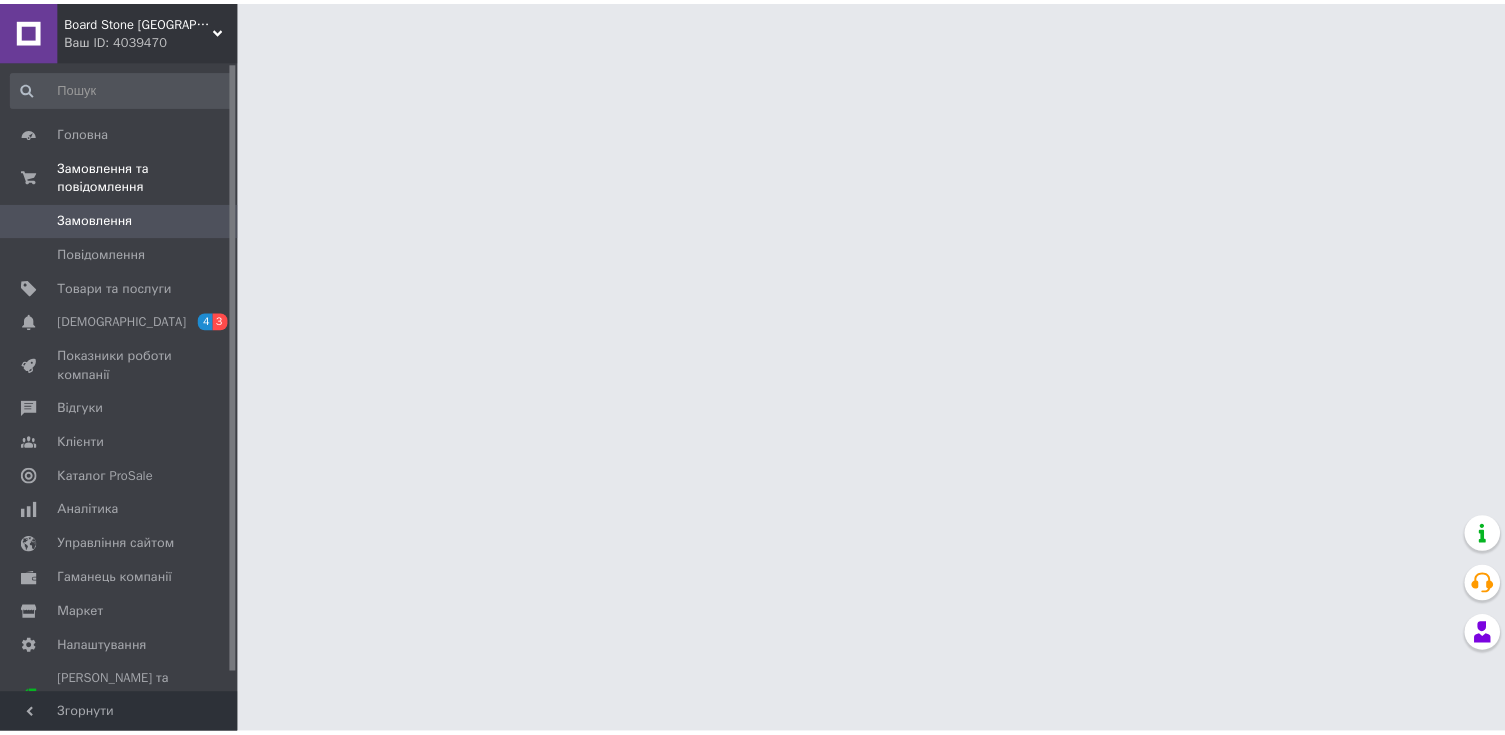 scroll, scrollTop: 0, scrollLeft: 0, axis: both 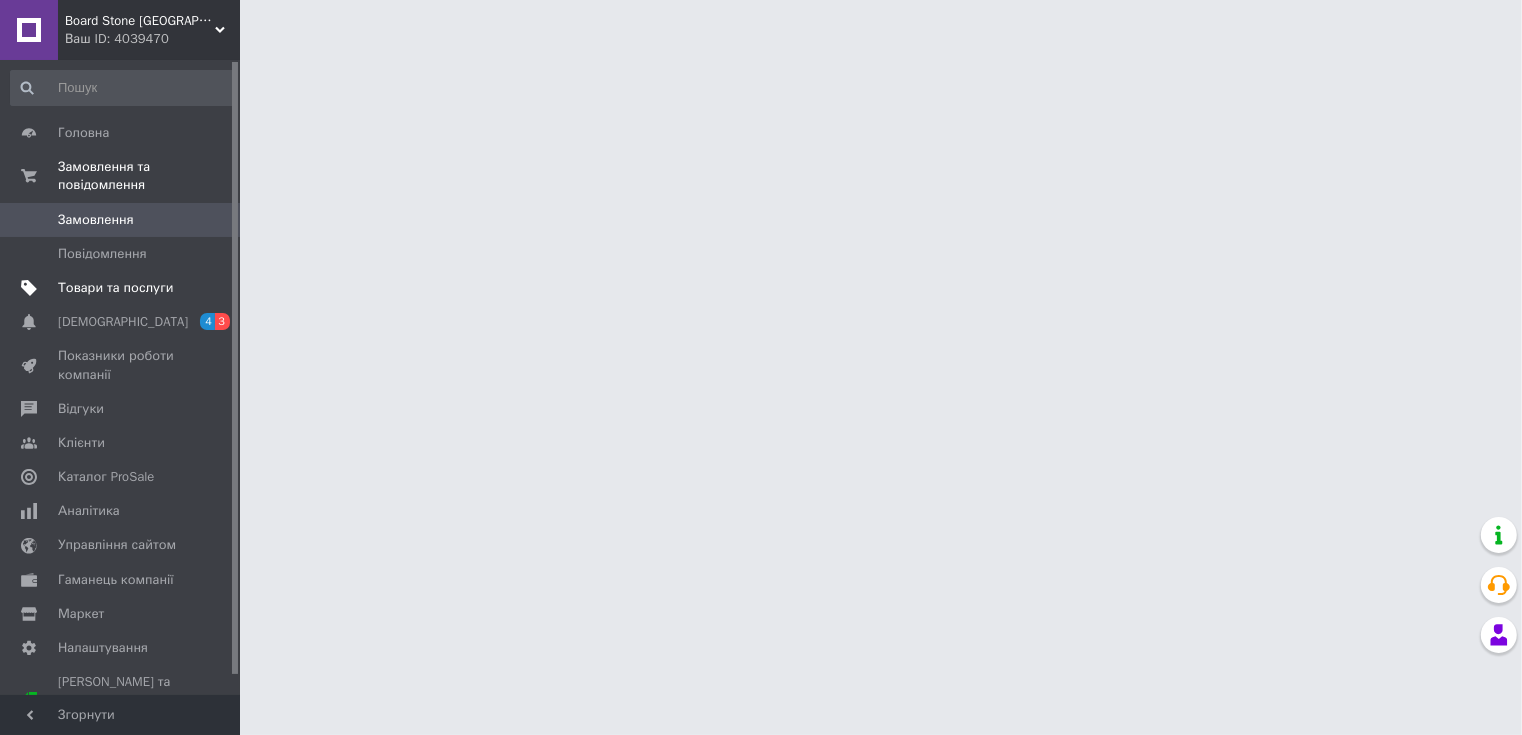 click on "Товари та послуги" at bounding box center [115, 288] 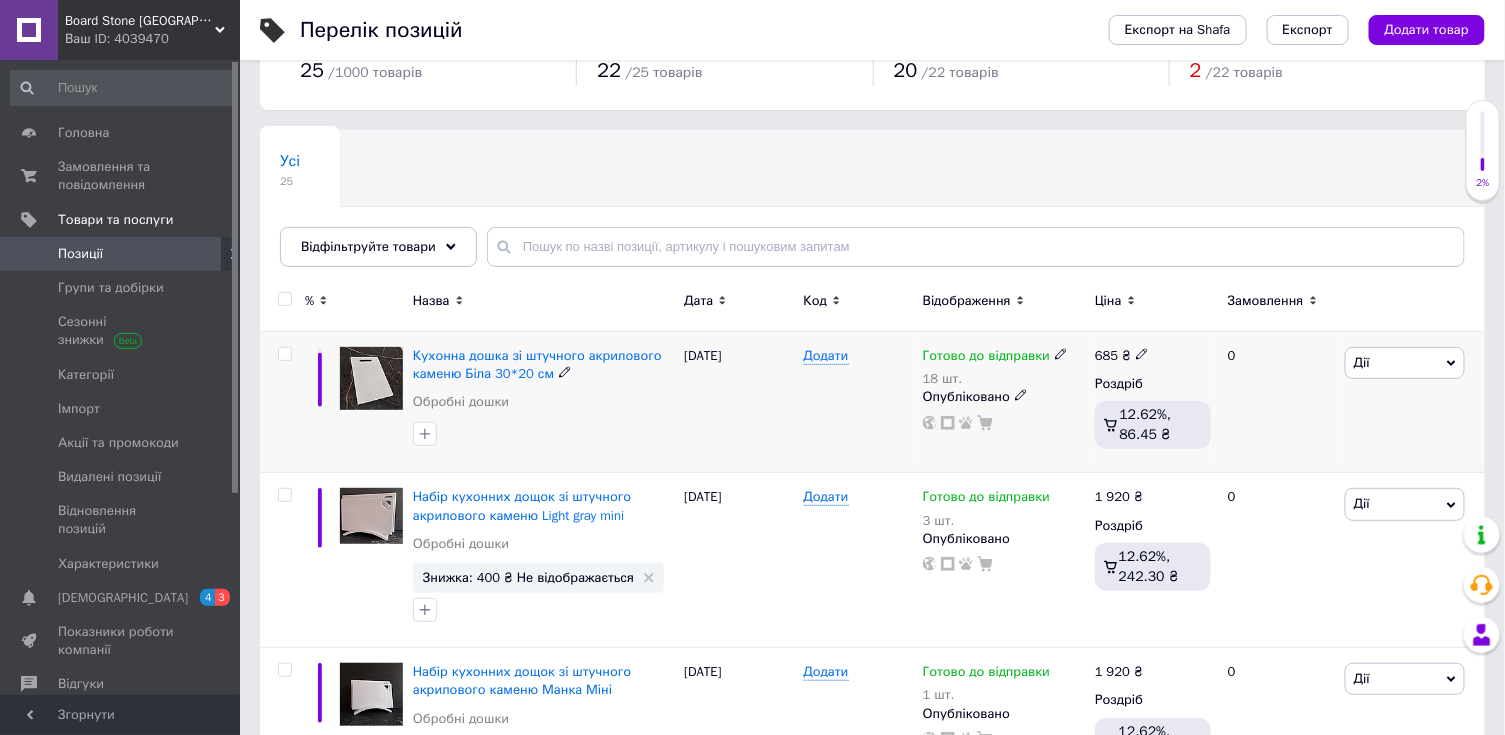 scroll, scrollTop: 133, scrollLeft: 0, axis: vertical 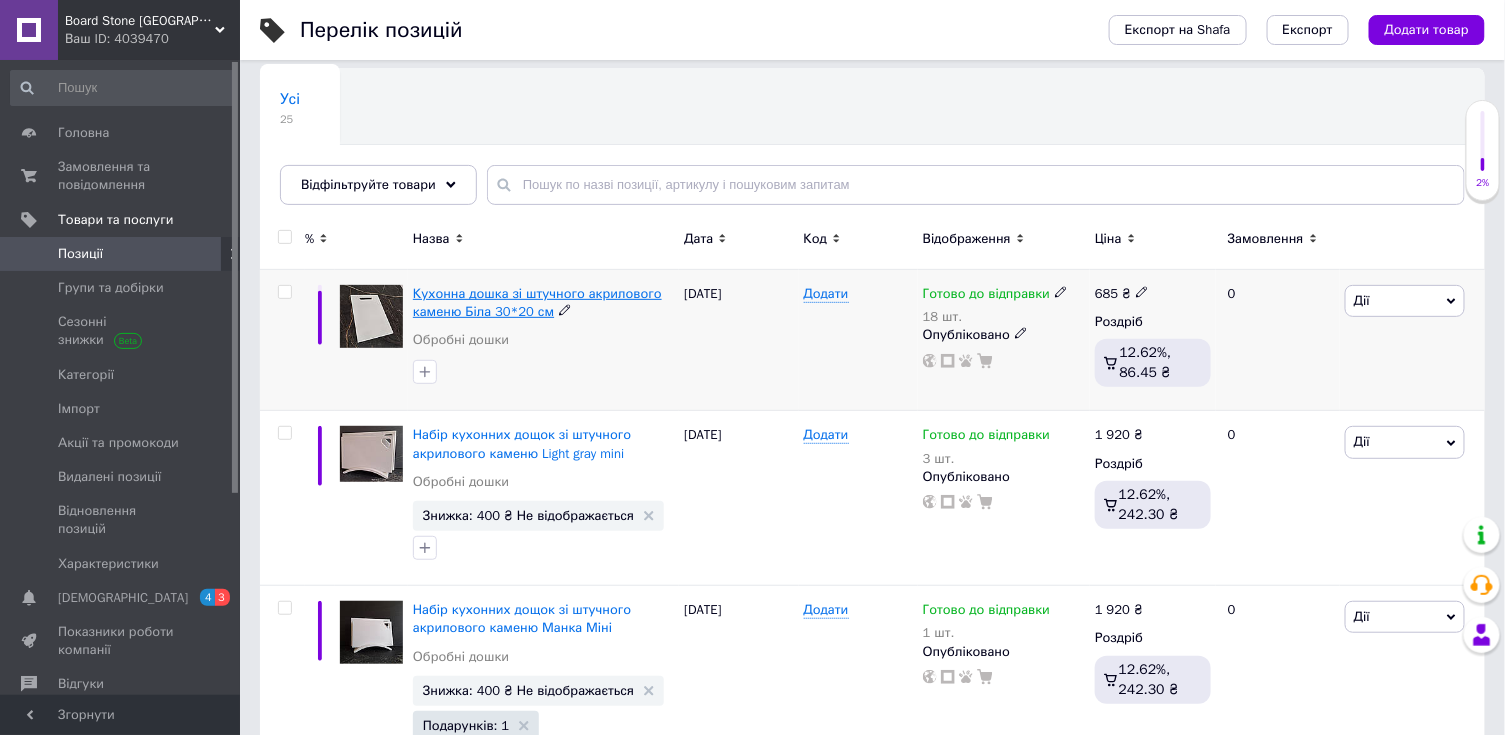 click on "Кухонна дошка зі штучного акрилового каменю Біла 30*20 см" at bounding box center [537, 302] 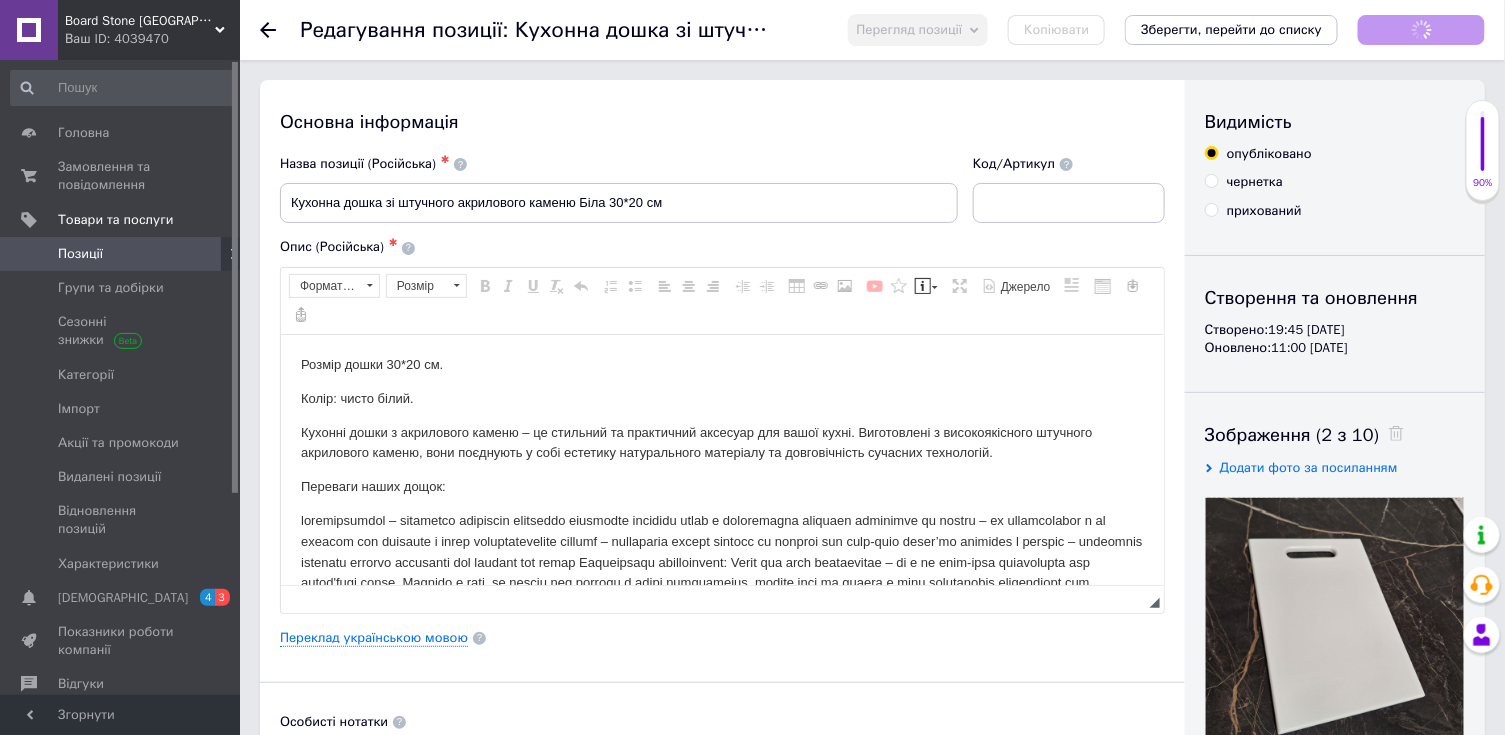 scroll, scrollTop: 0, scrollLeft: 0, axis: both 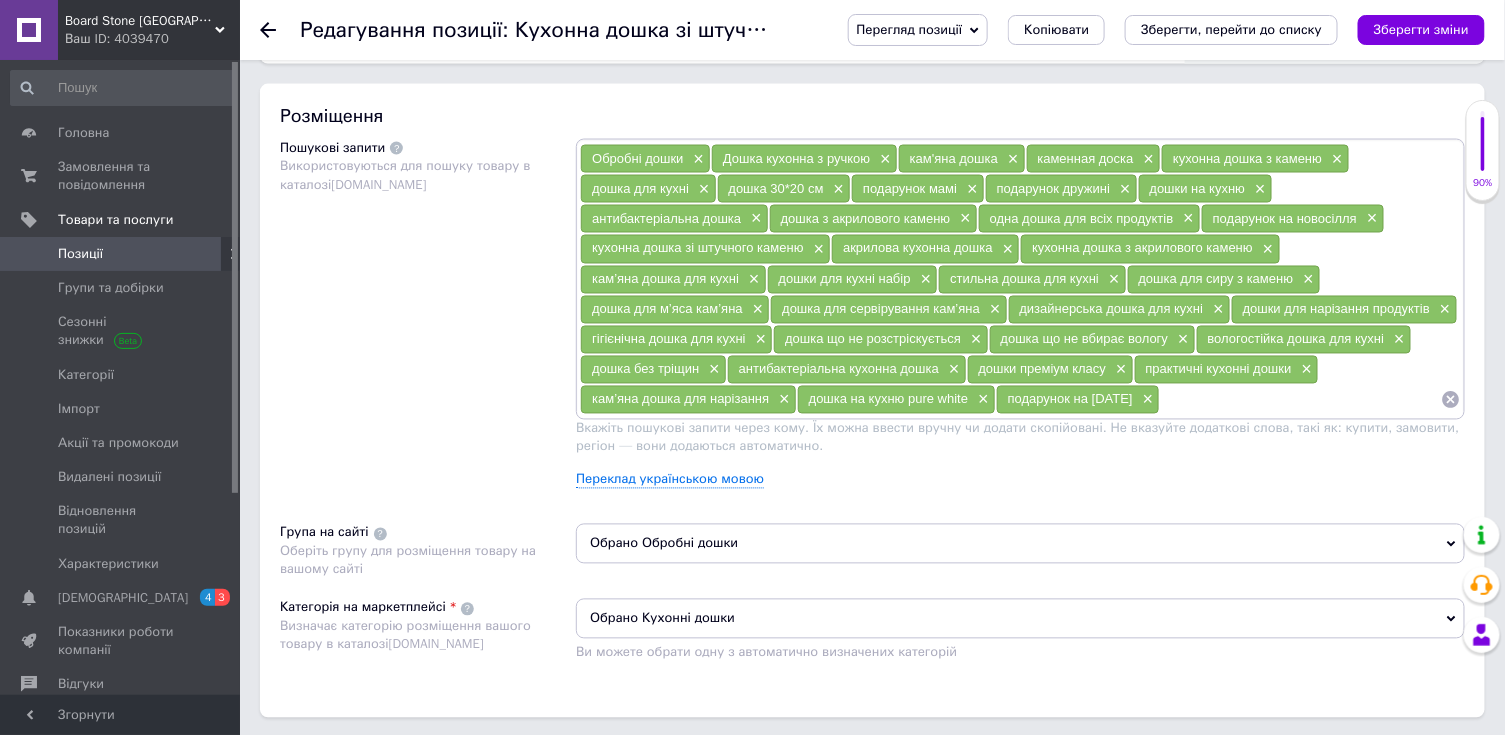 click on "Позиції" at bounding box center [121, 254] 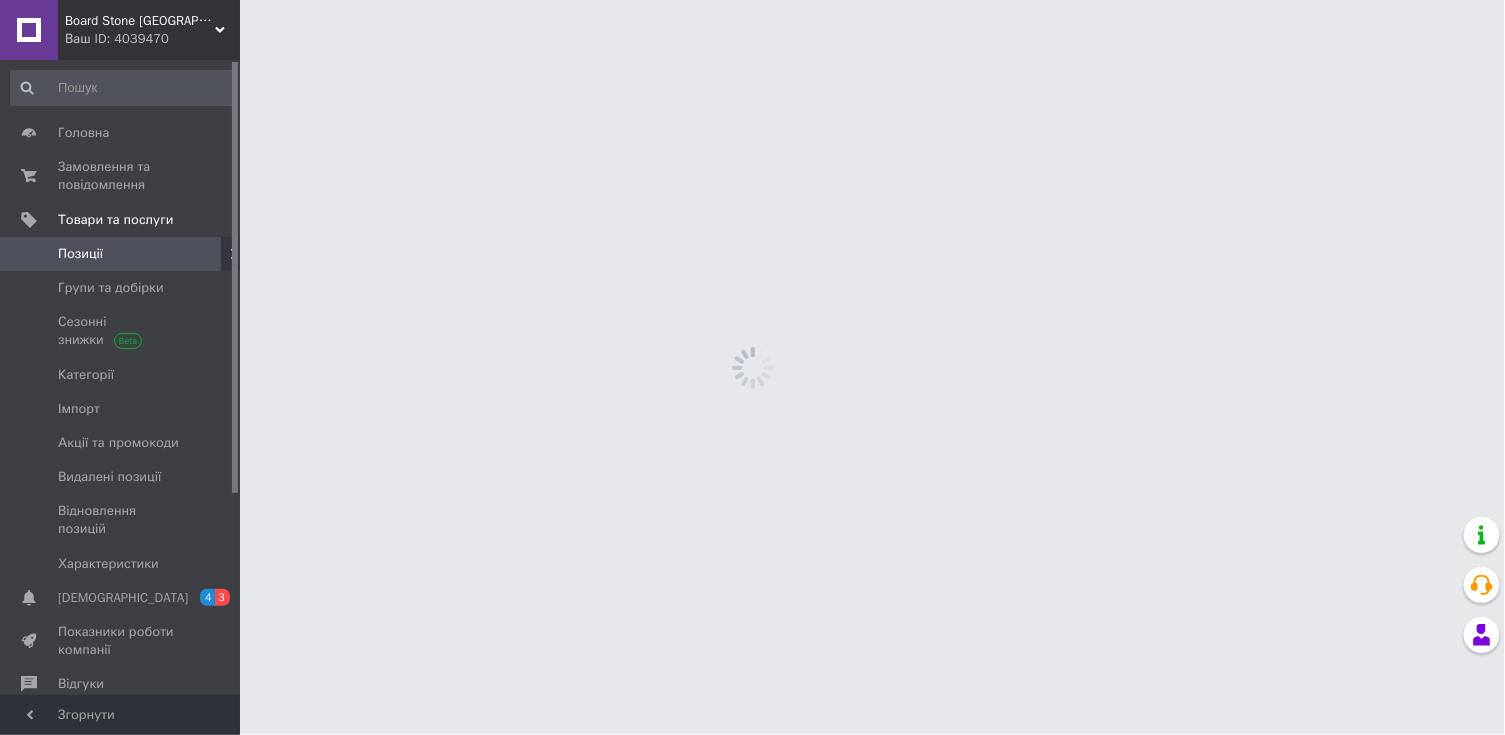 scroll, scrollTop: 0, scrollLeft: 0, axis: both 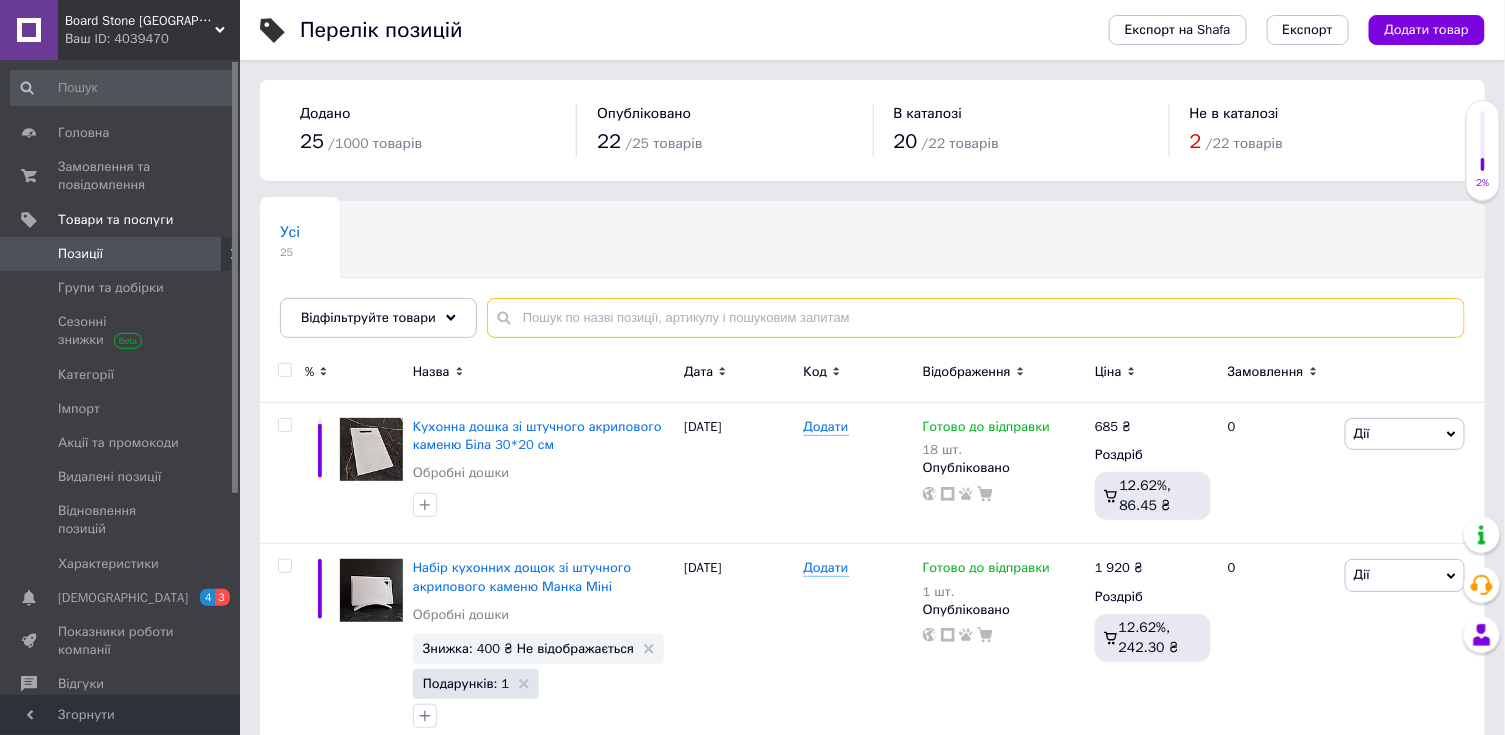 click at bounding box center (976, 318) 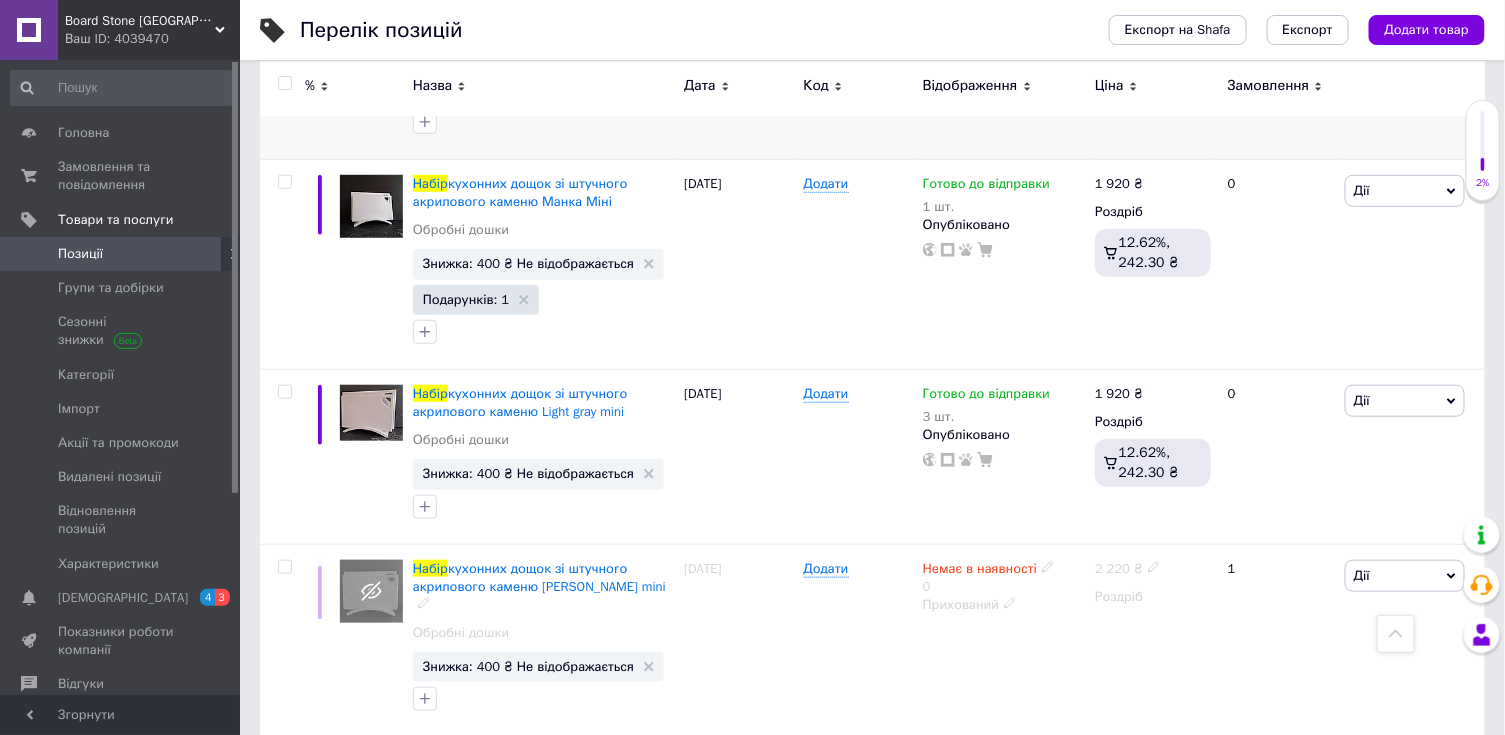 scroll, scrollTop: 400, scrollLeft: 0, axis: vertical 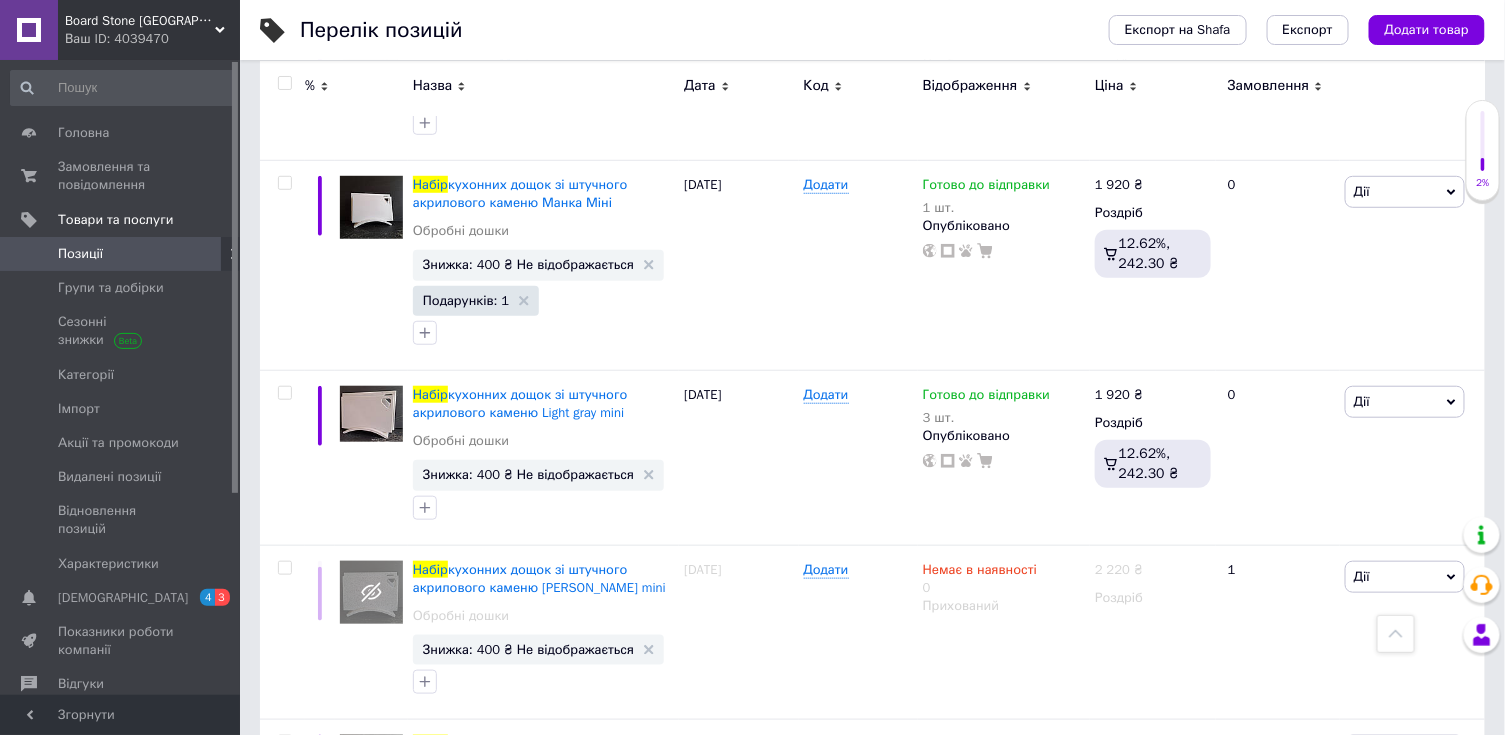 type on "набір" 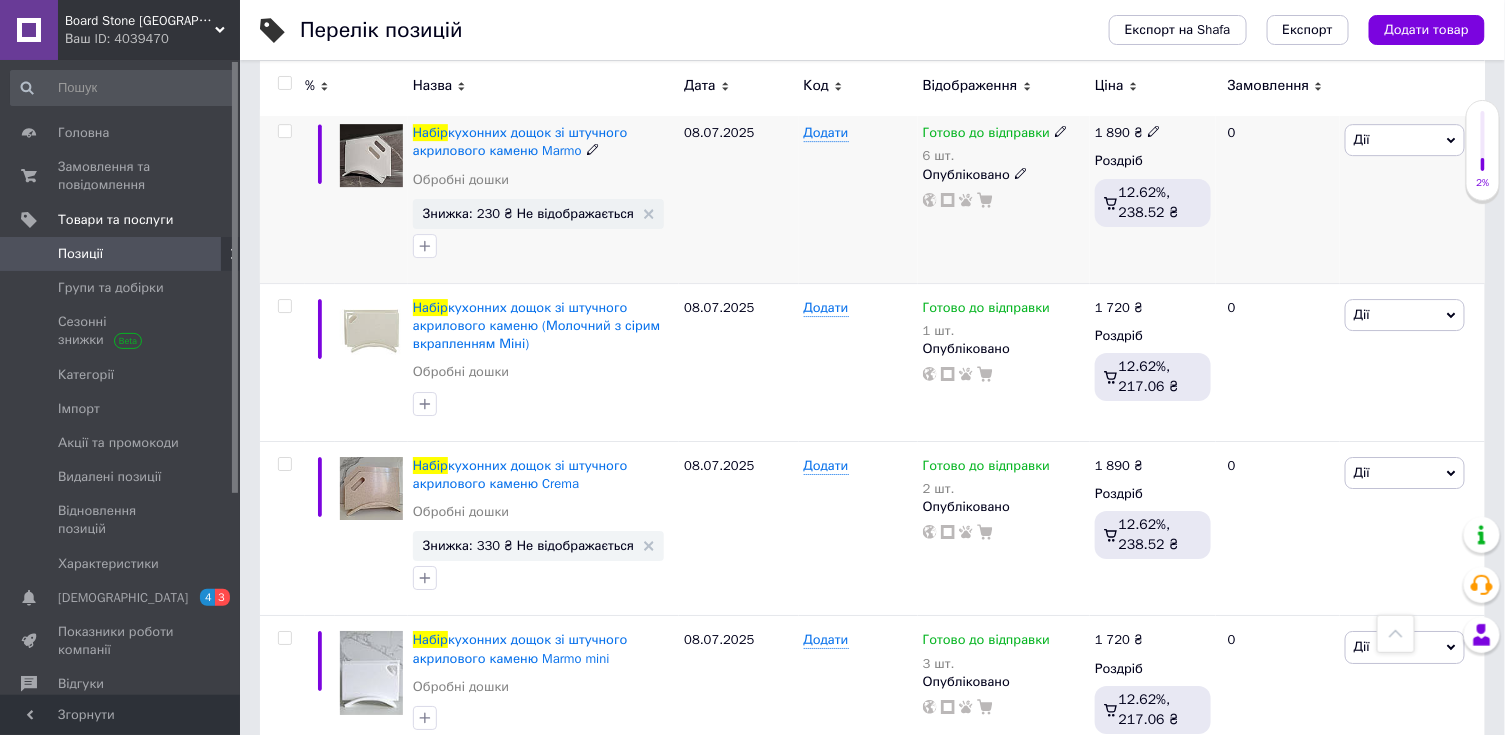 scroll, scrollTop: 2266, scrollLeft: 0, axis: vertical 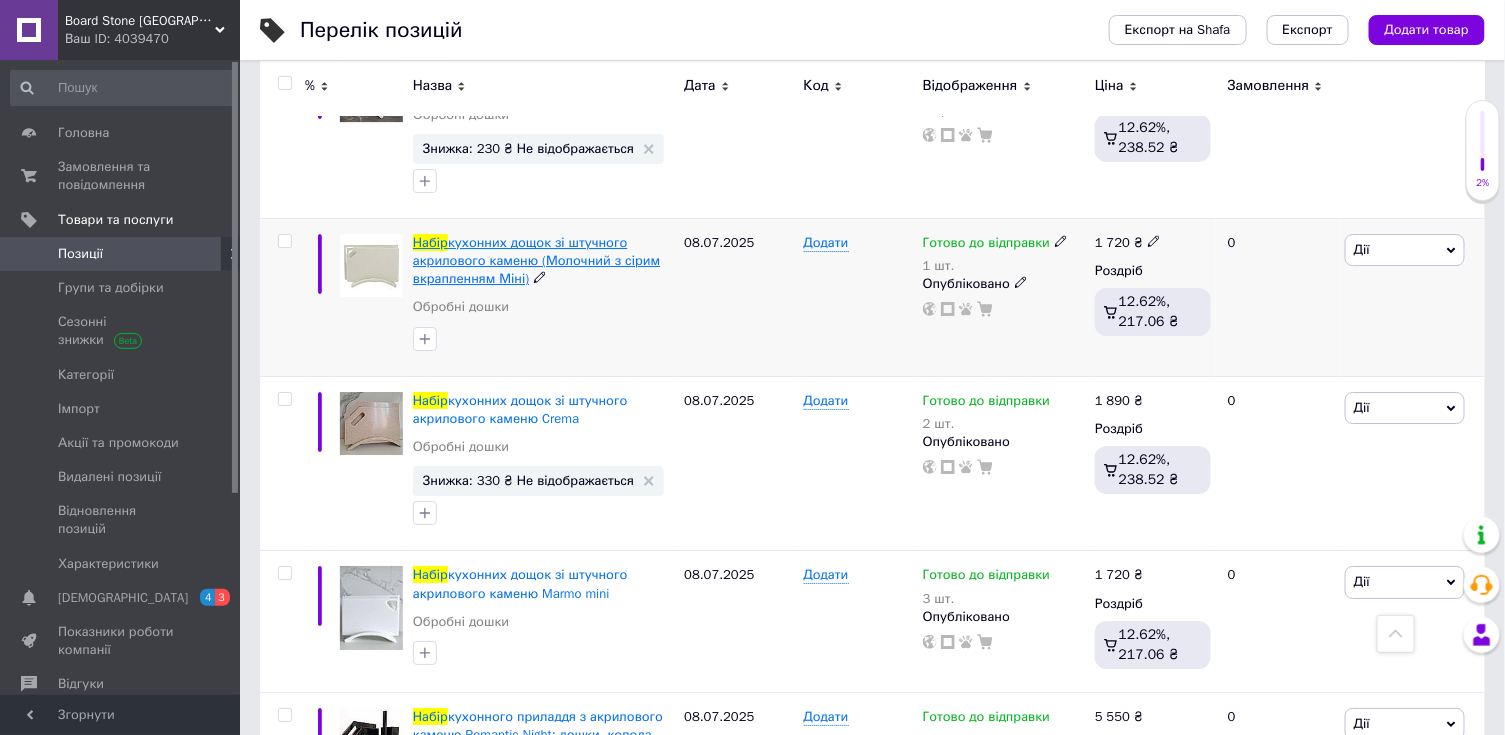 click on "кухонних дощок зі штучного акрилового каменю (Молочний з сірим вкрапленням Міні)" at bounding box center [536, 260] 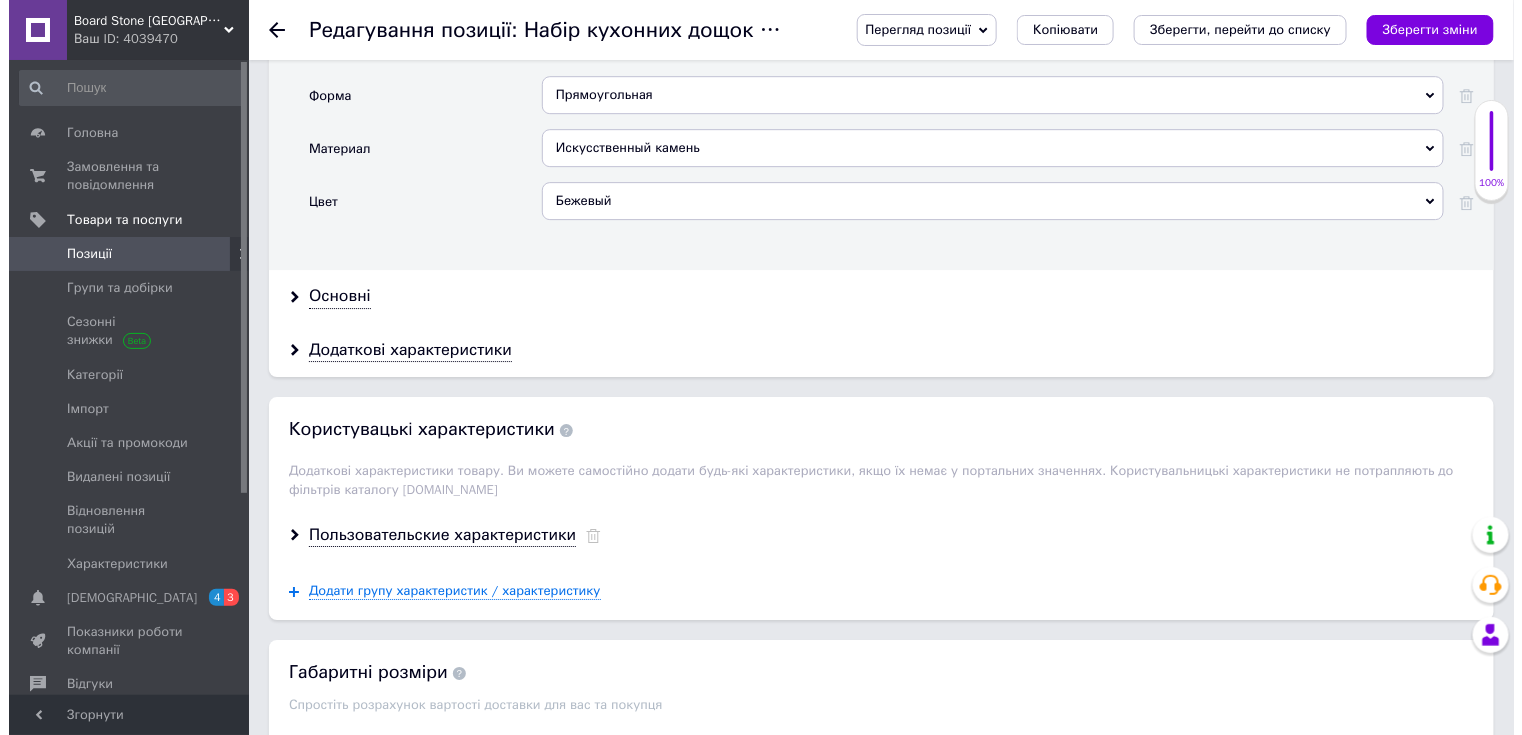 scroll, scrollTop: 1491, scrollLeft: 0, axis: vertical 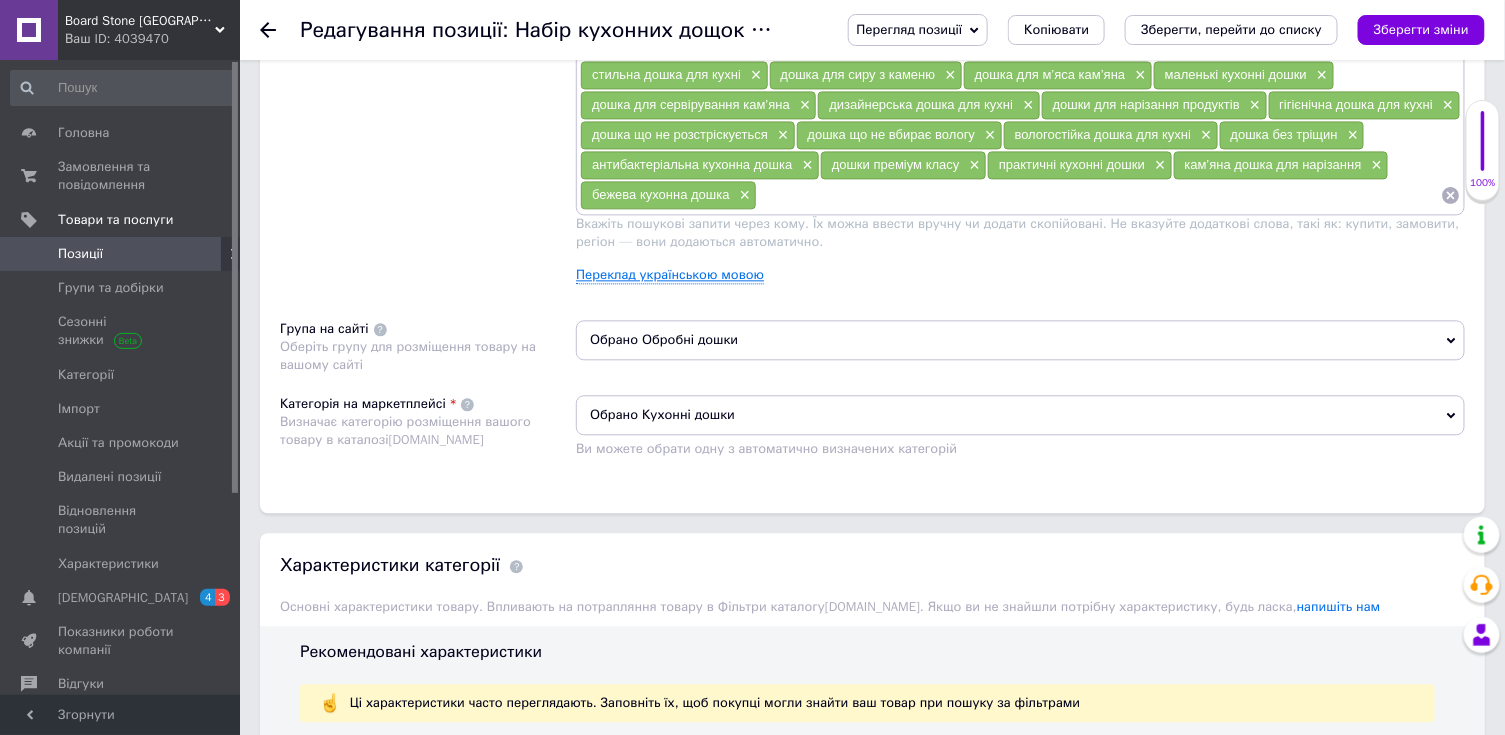 click on "Переклад українською мовою" at bounding box center [670, 275] 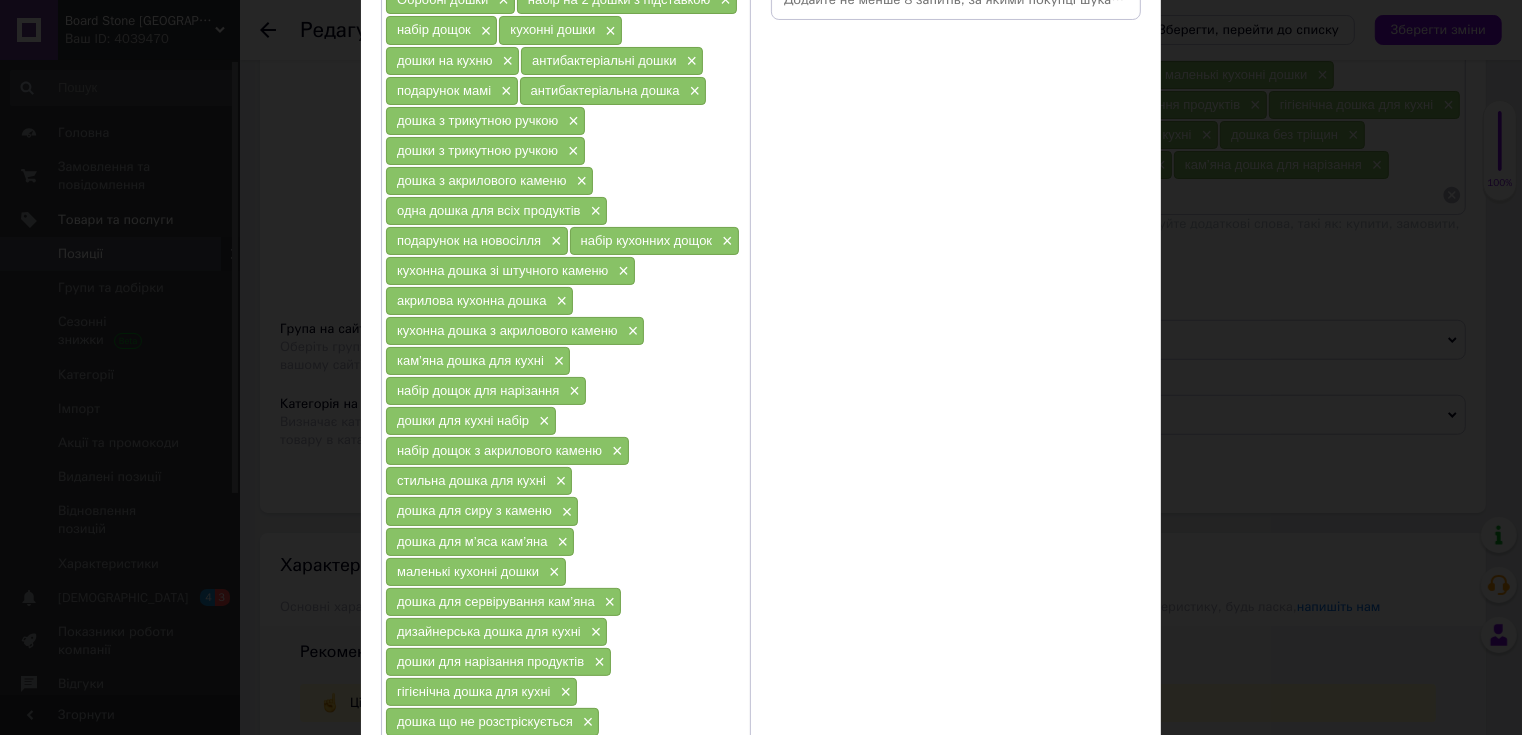 scroll, scrollTop: 0, scrollLeft: 0, axis: both 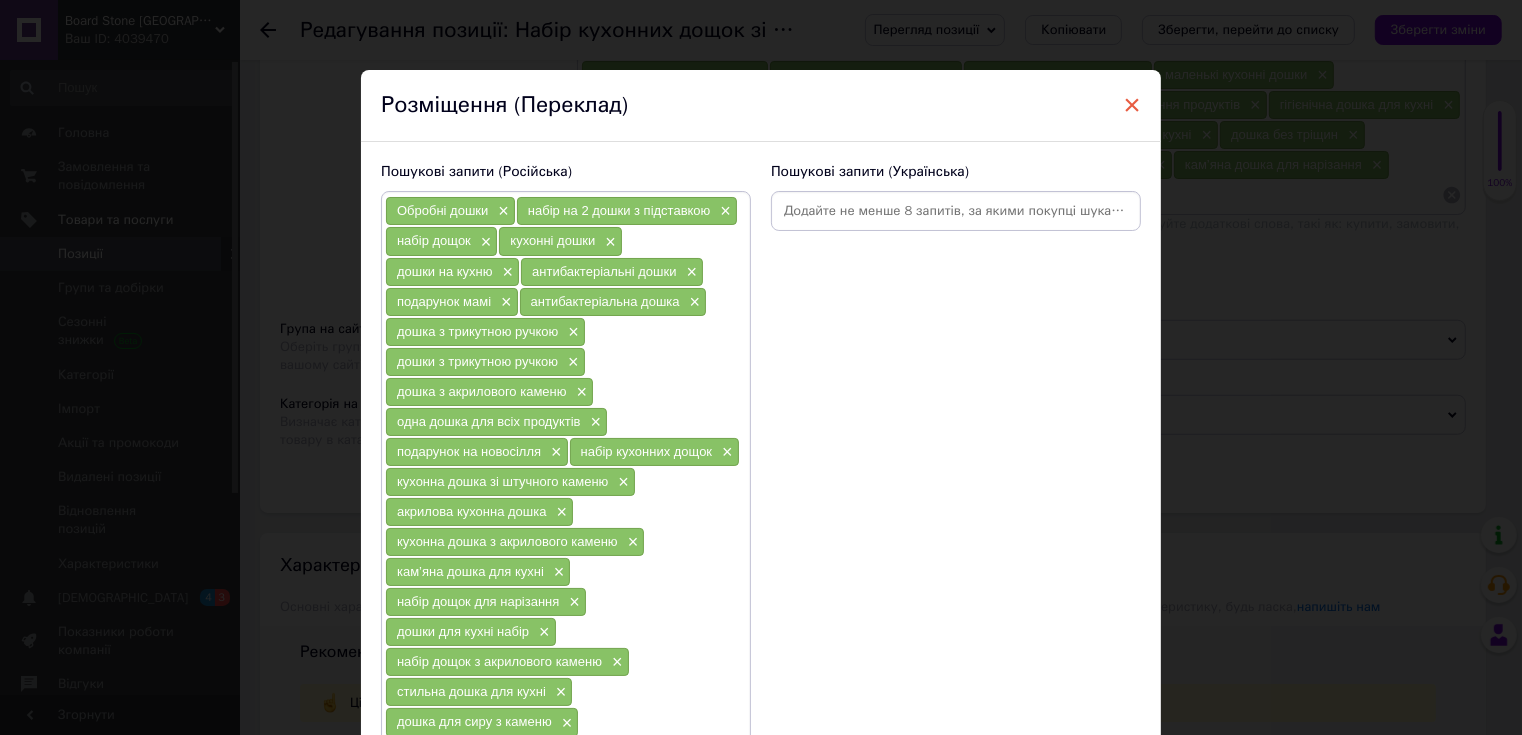 click on "×" at bounding box center [1132, 105] 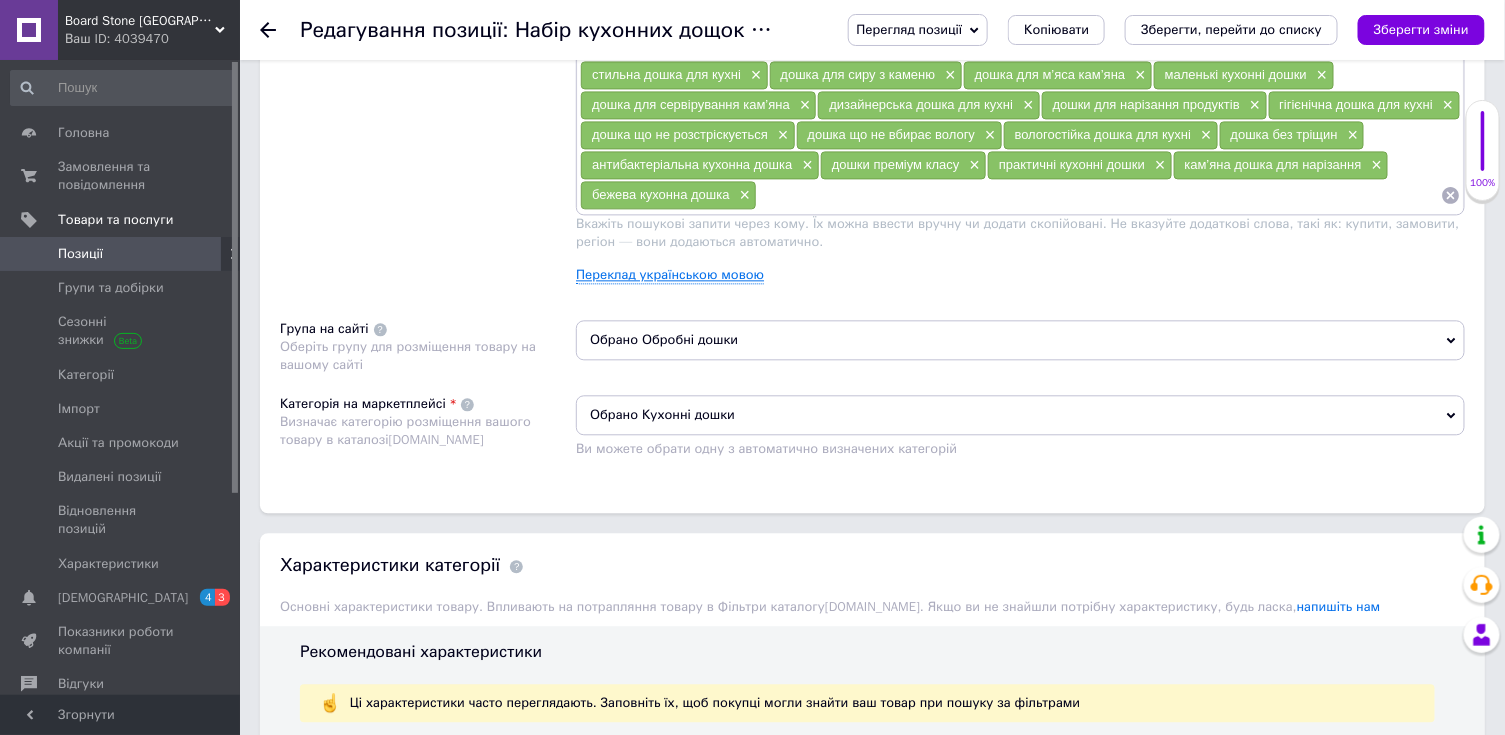 click on "Переклад українською мовою" at bounding box center [670, 275] 